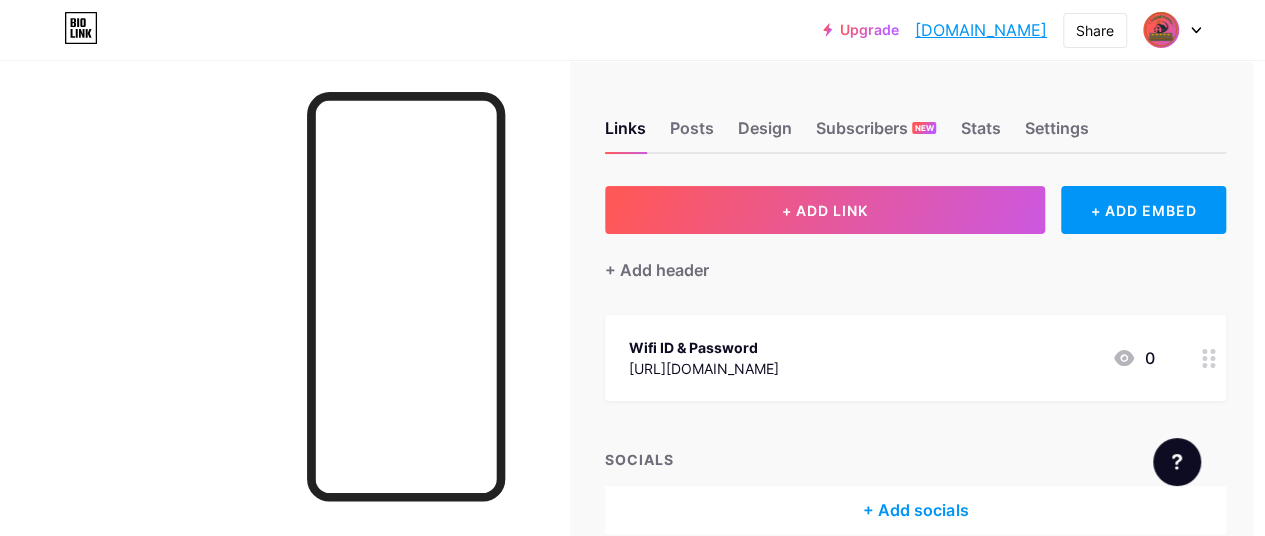 scroll, scrollTop: 0, scrollLeft: 13, axis: horizontal 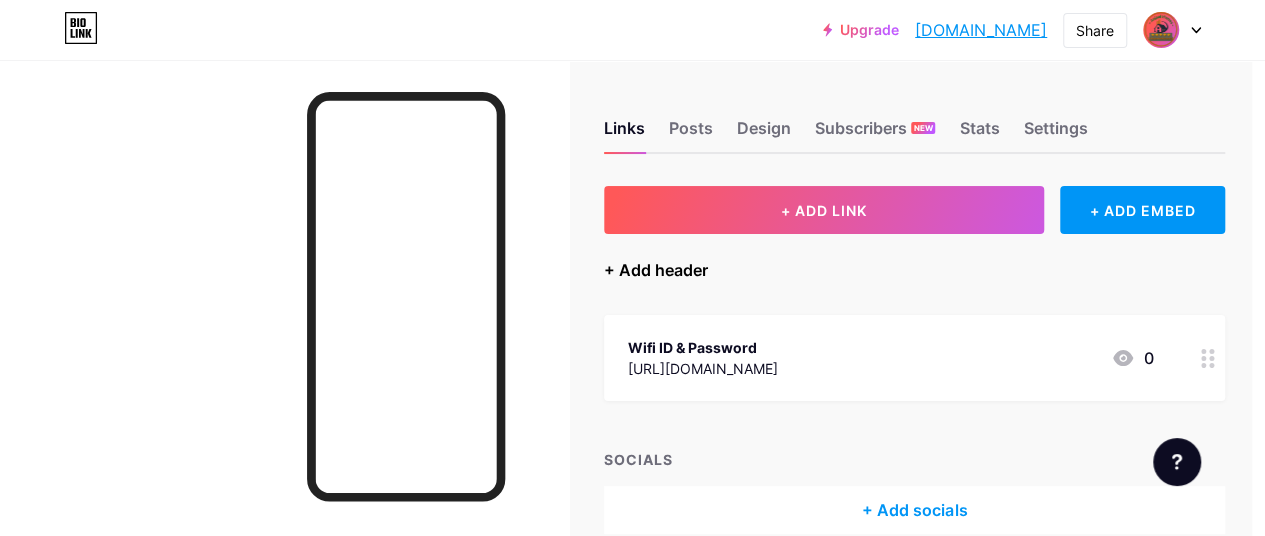 click on "+ Add header" at bounding box center (656, 270) 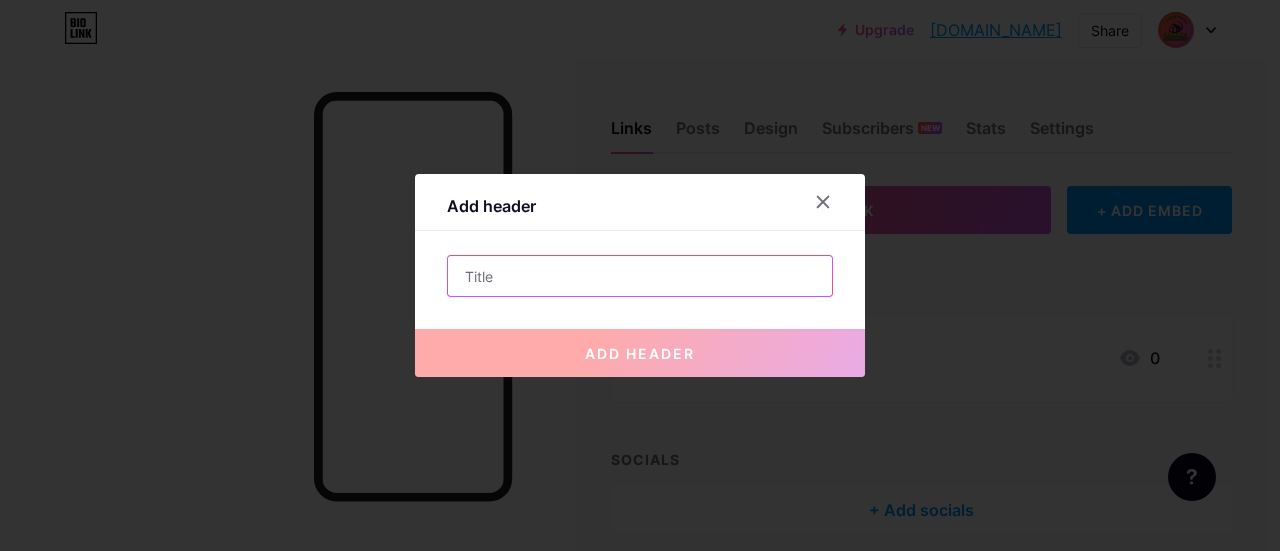 click at bounding box center (640, 276) 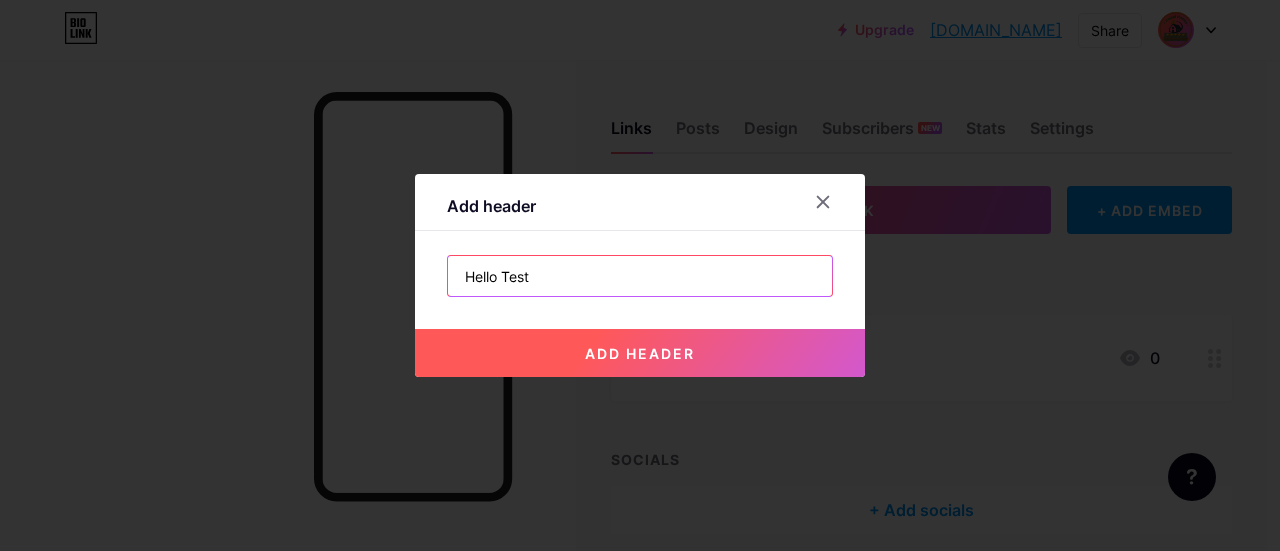 type on "Hello Test" 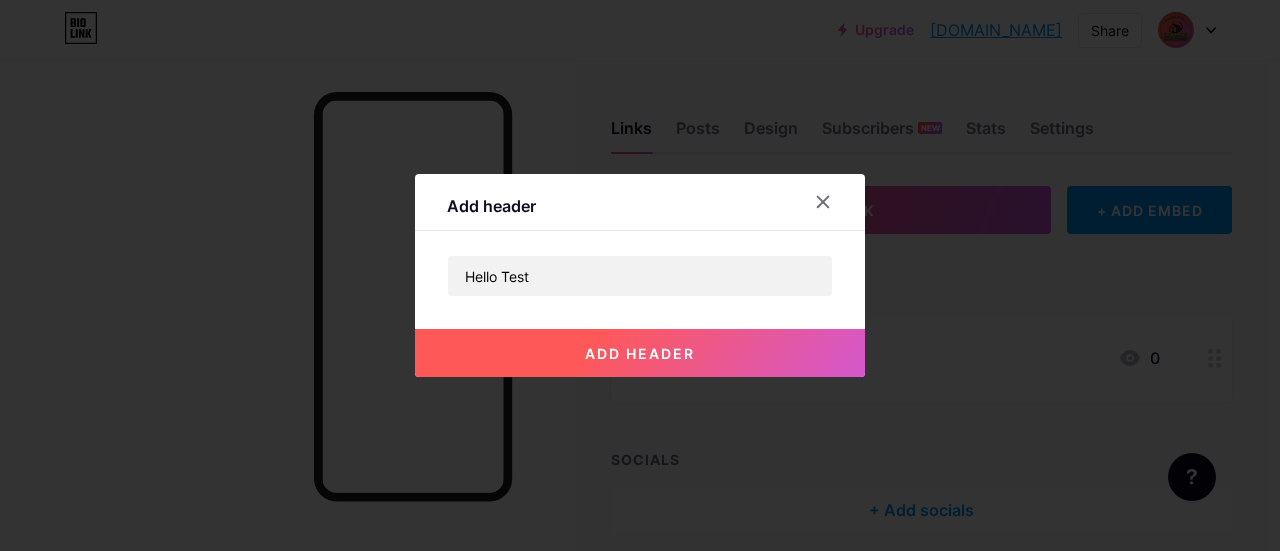 click on "add header" at bounding box center [640, 353] 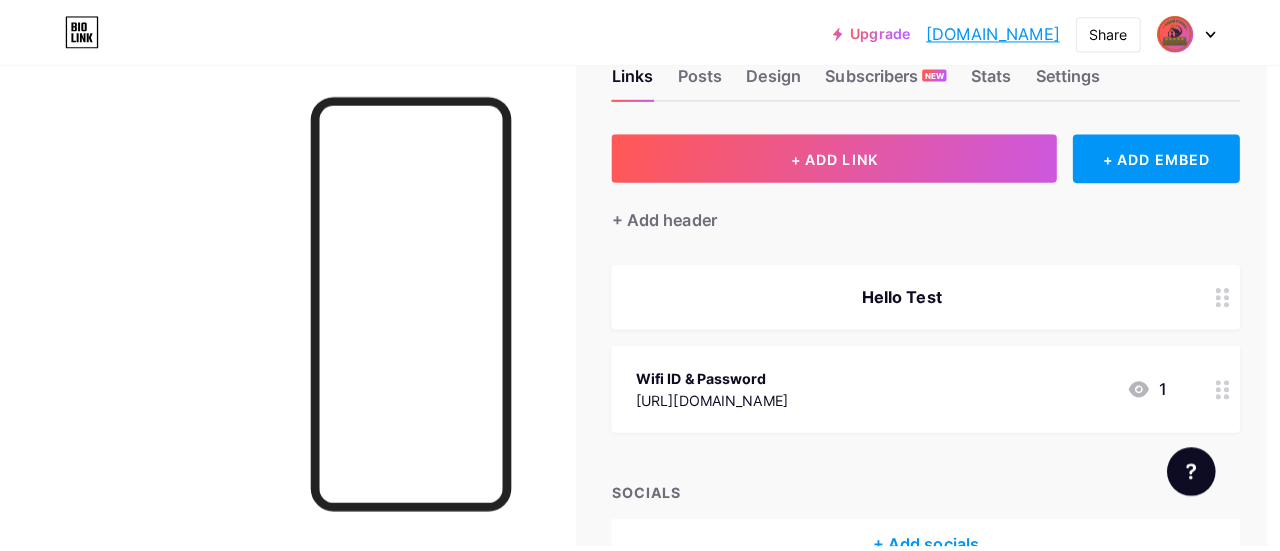 scroll, scrollTop: 54, scrollLeft: 13, axis: both 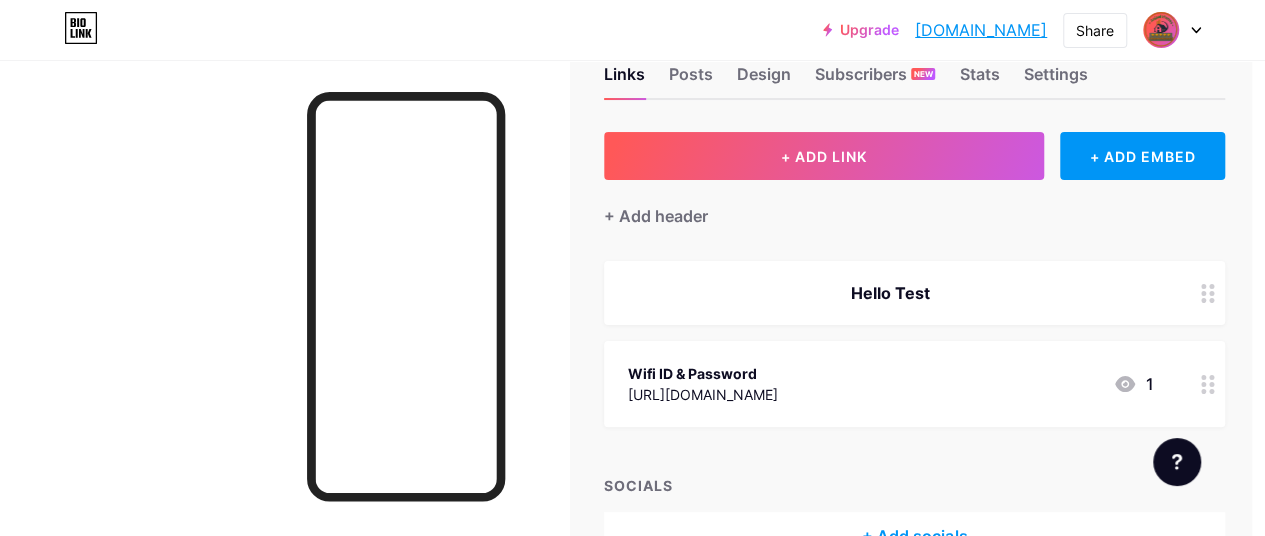 click 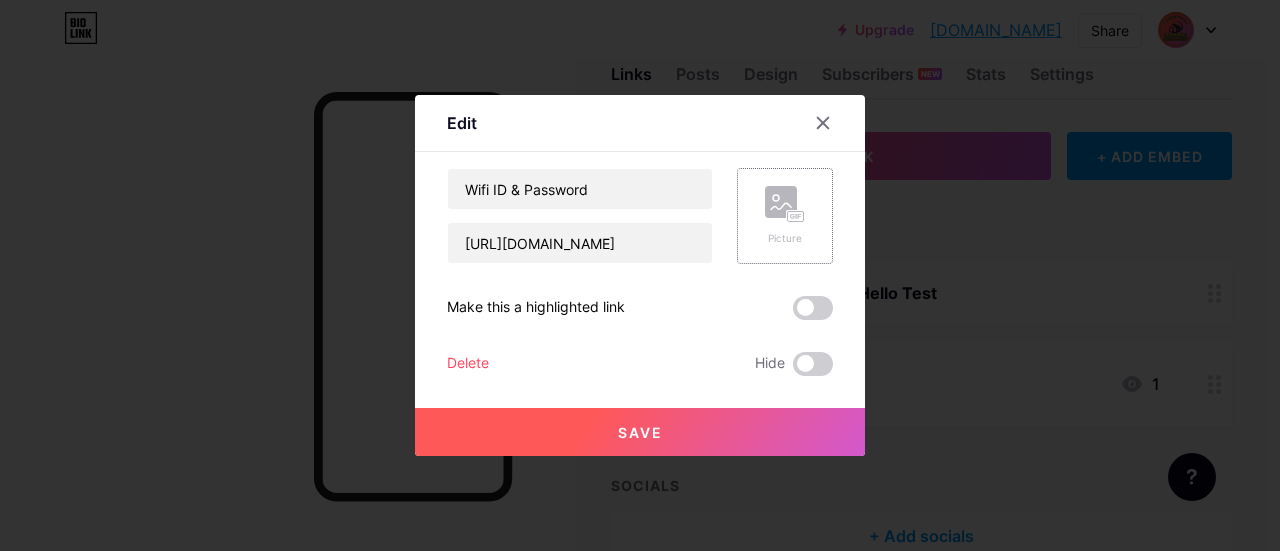 click 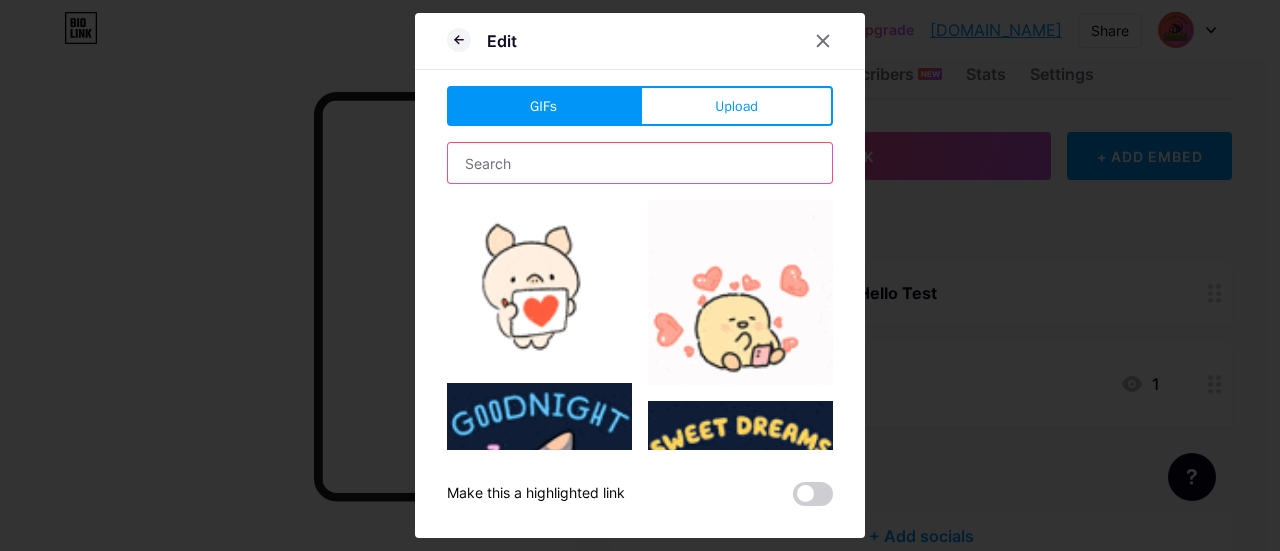 click at bounding box center [640, 163] 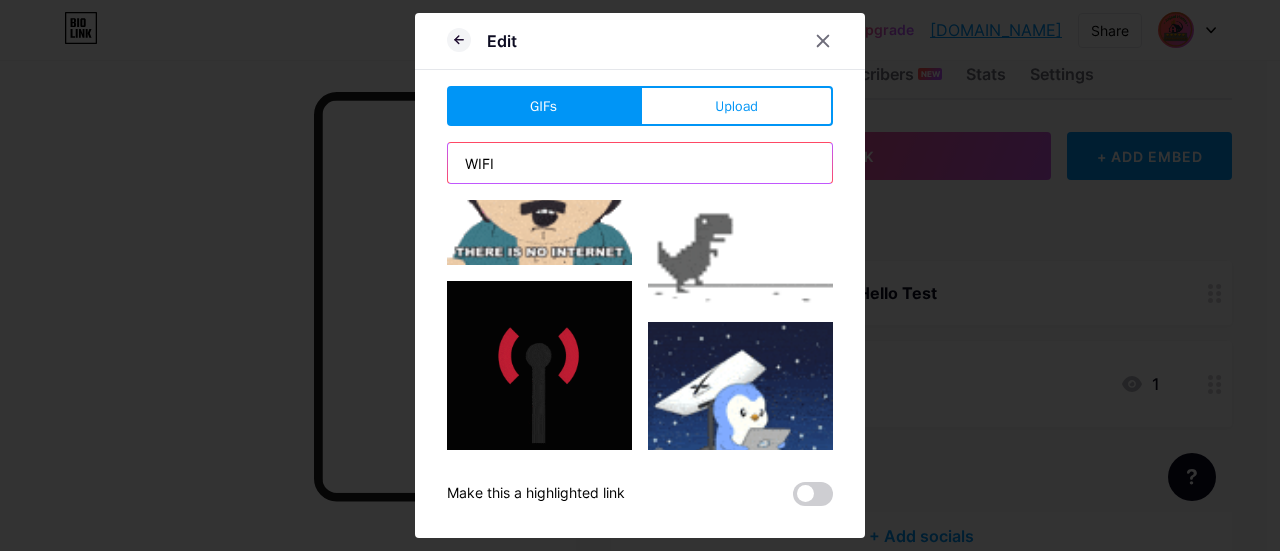 scroll, scrollTop: 473, scrollLeft: 0, axis: vertical 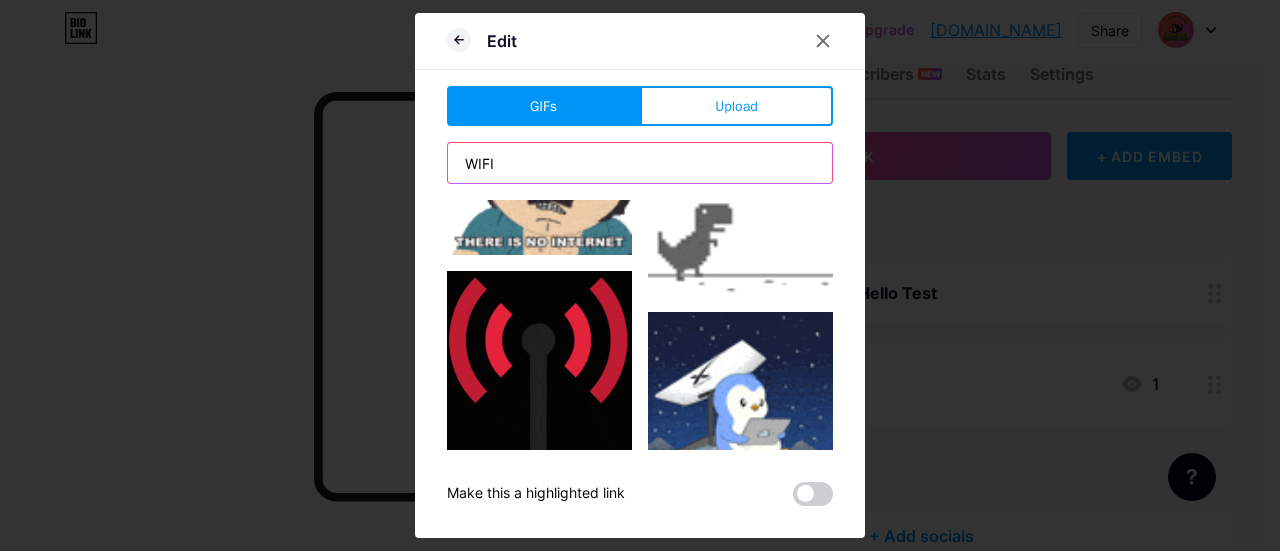 type on "WIFI" 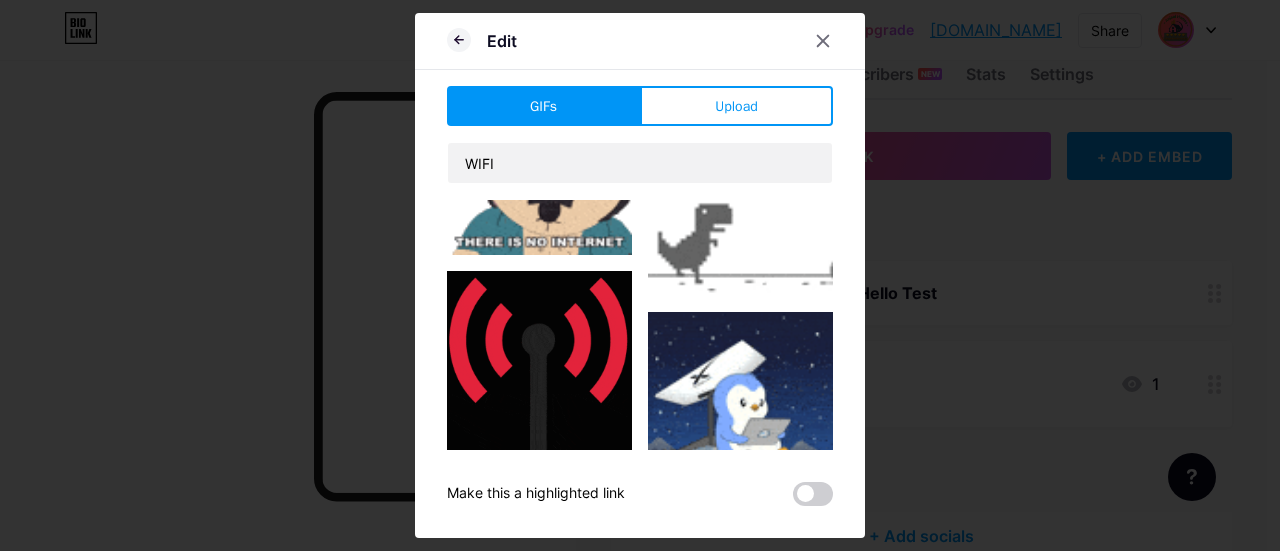 click at bounding box center (539, 363) 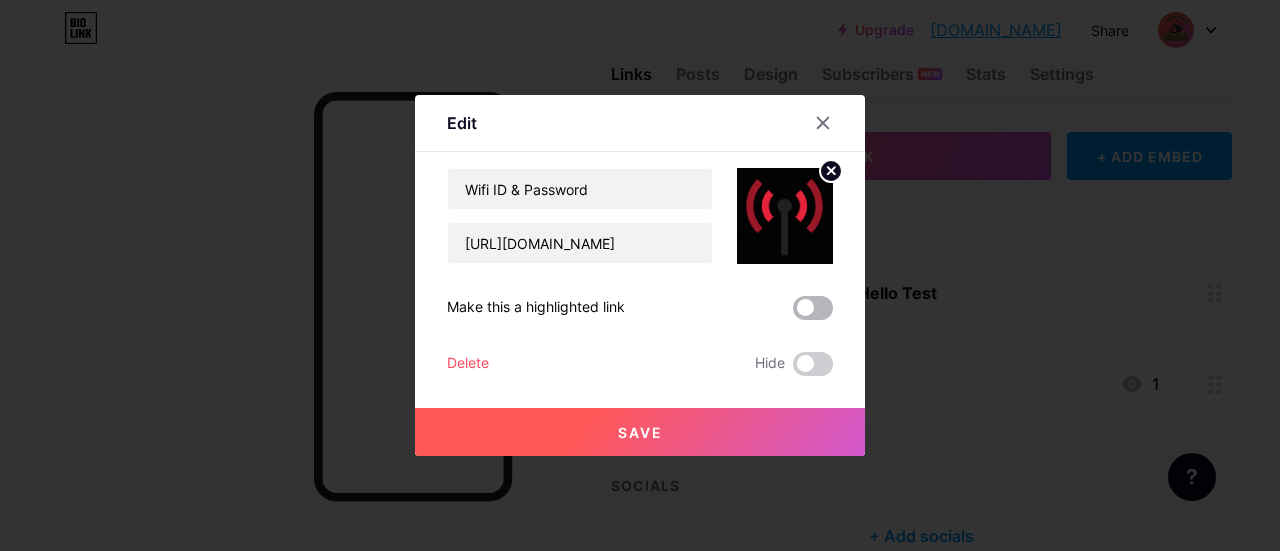 click at bounding box center [813, 308] 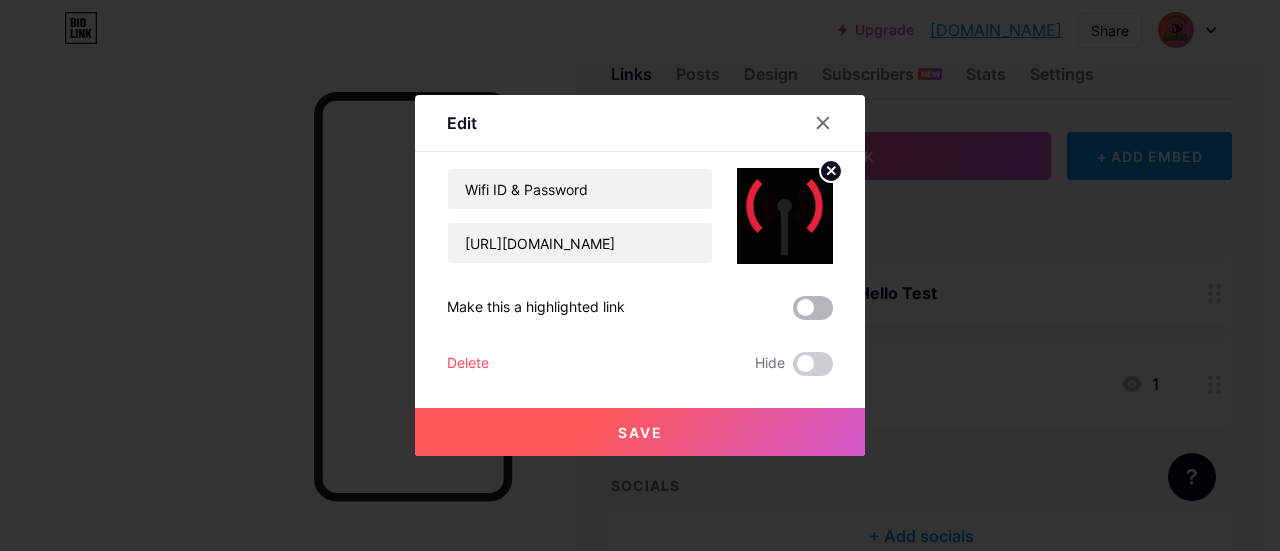 click at bounding box center (793, 313) 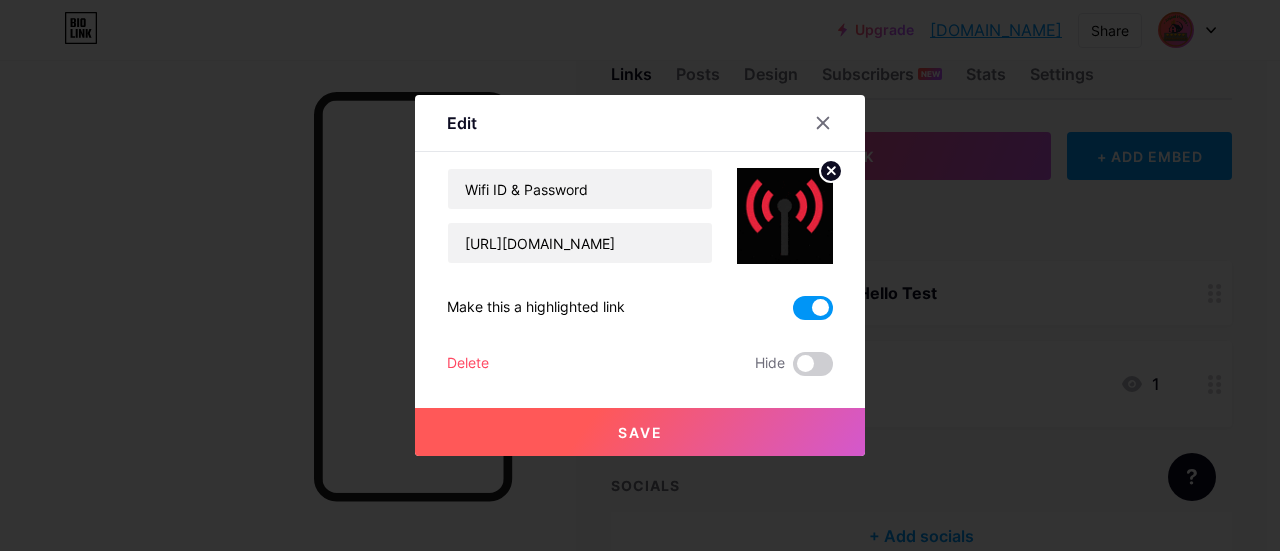 click on "Save" at bounding box center [640, 432] 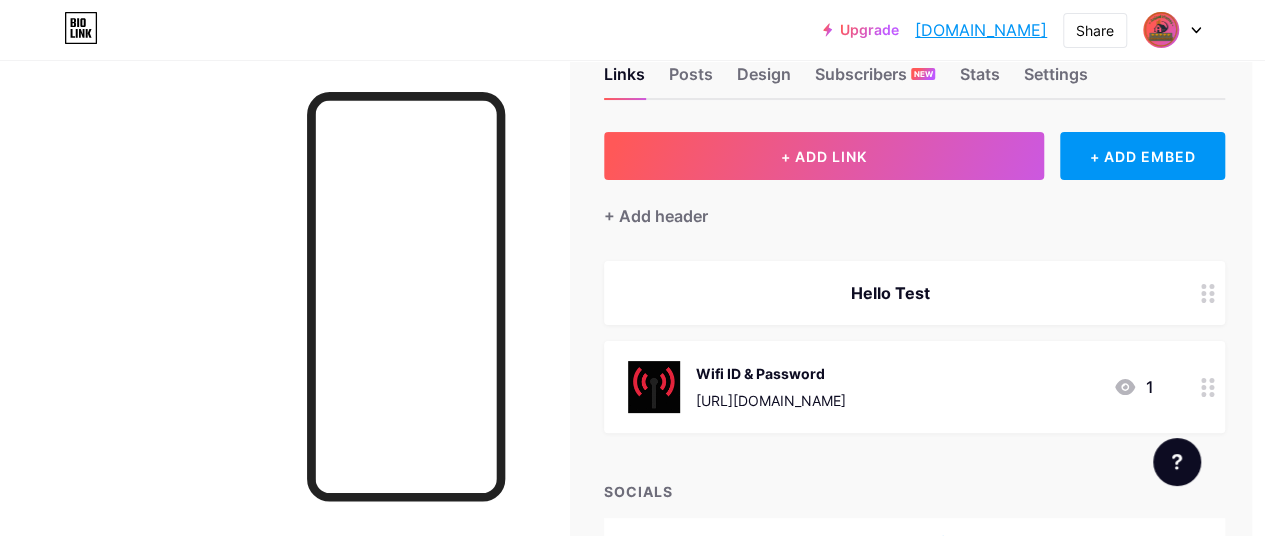 click on "1" at bounding box center [1133, 387] 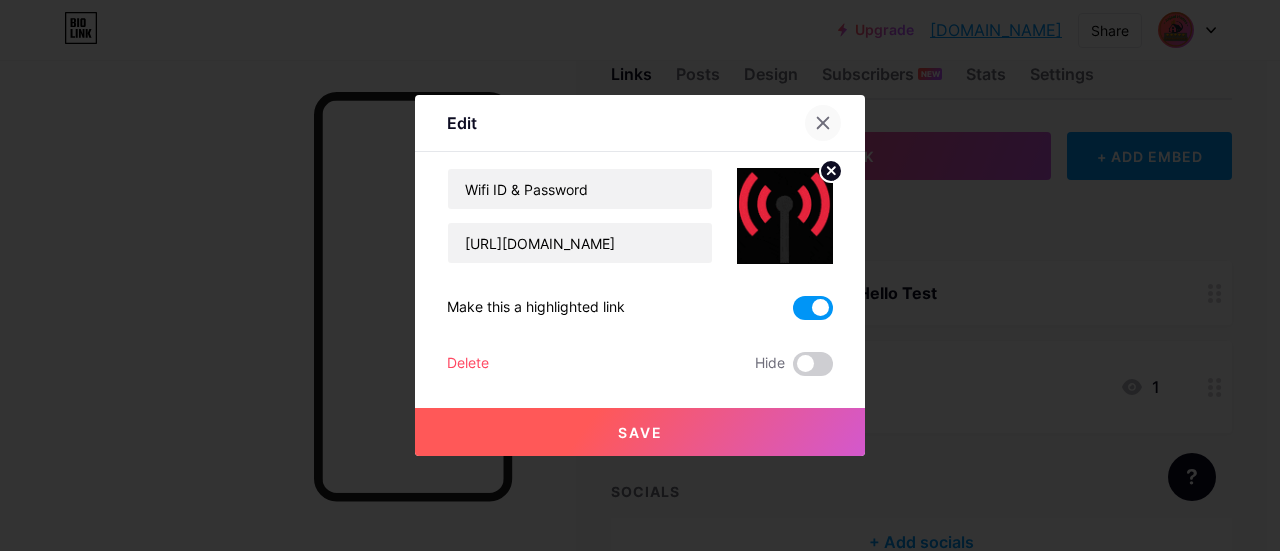 click 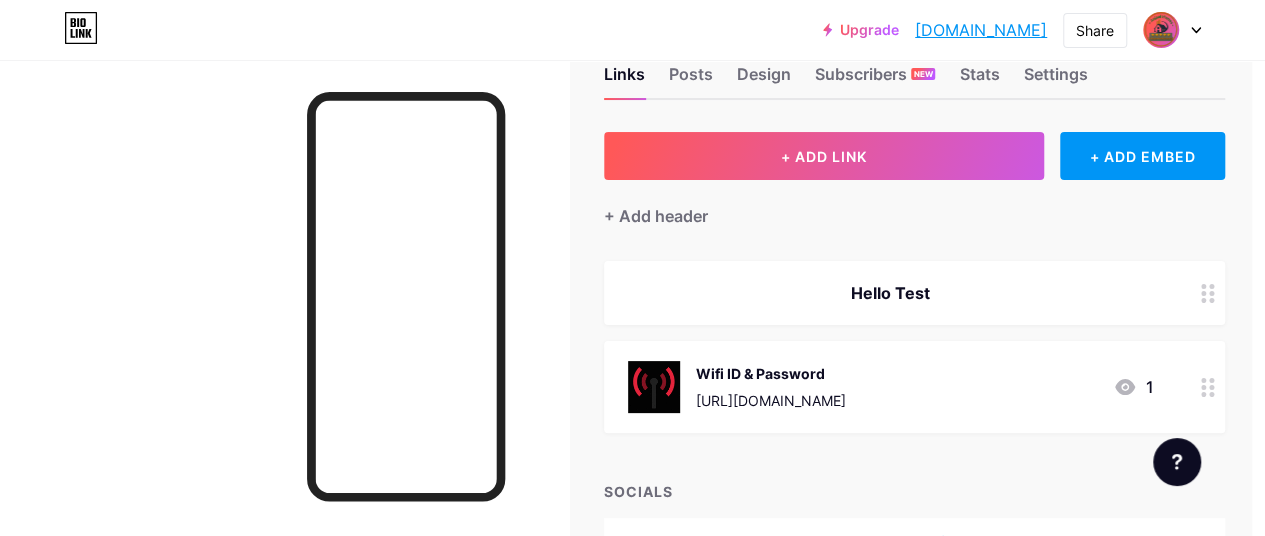 click at bounding box center [1208, 387] 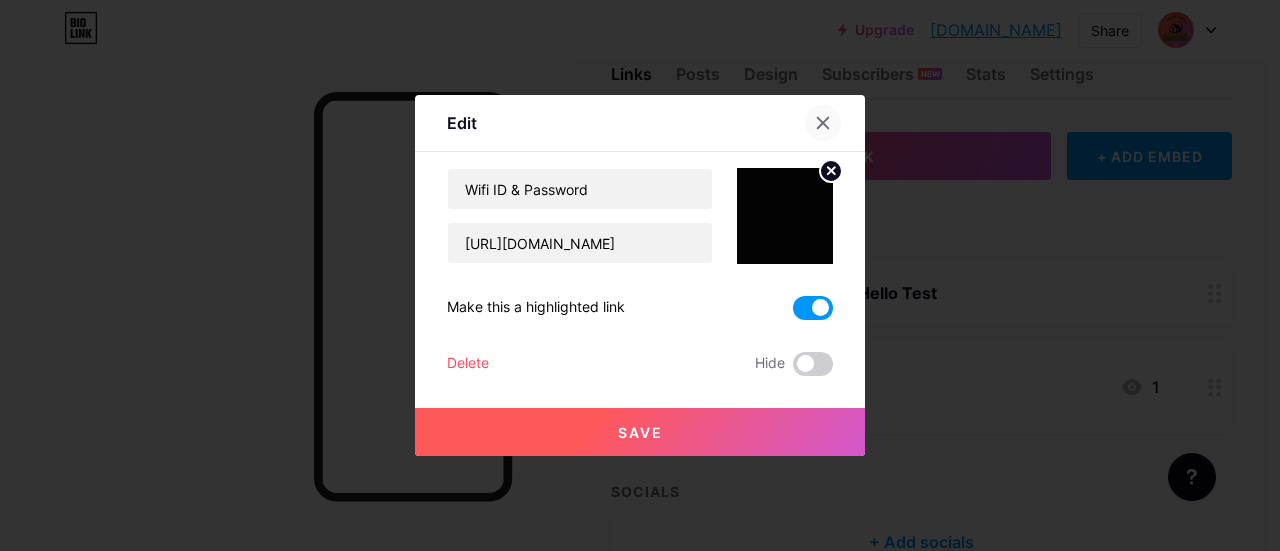 click 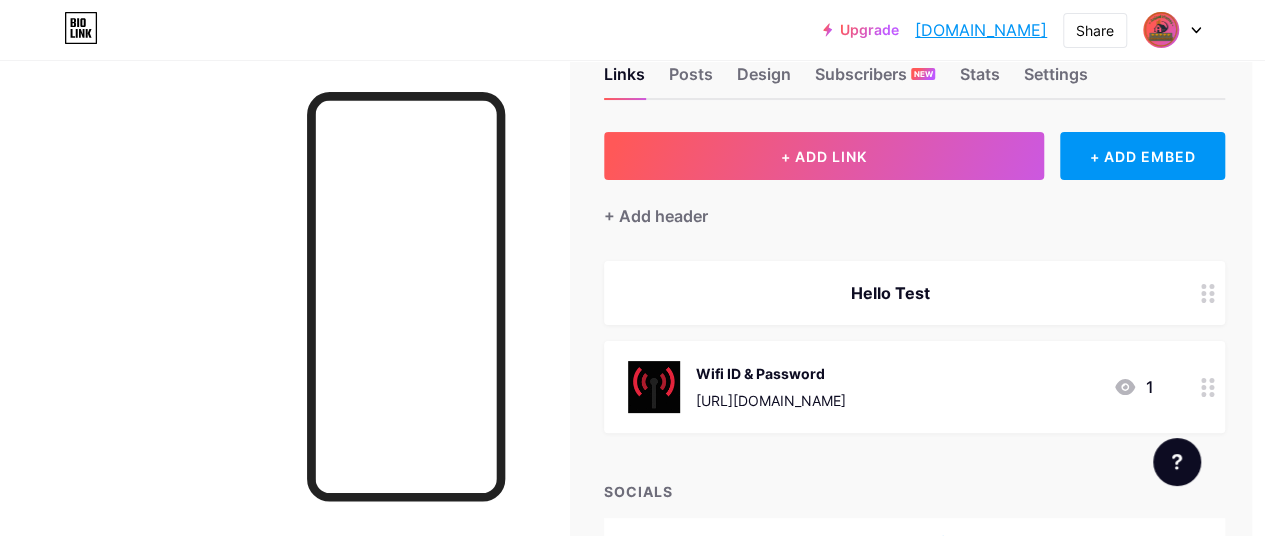 click on "Hello Test" at bounding box center [890, 293] 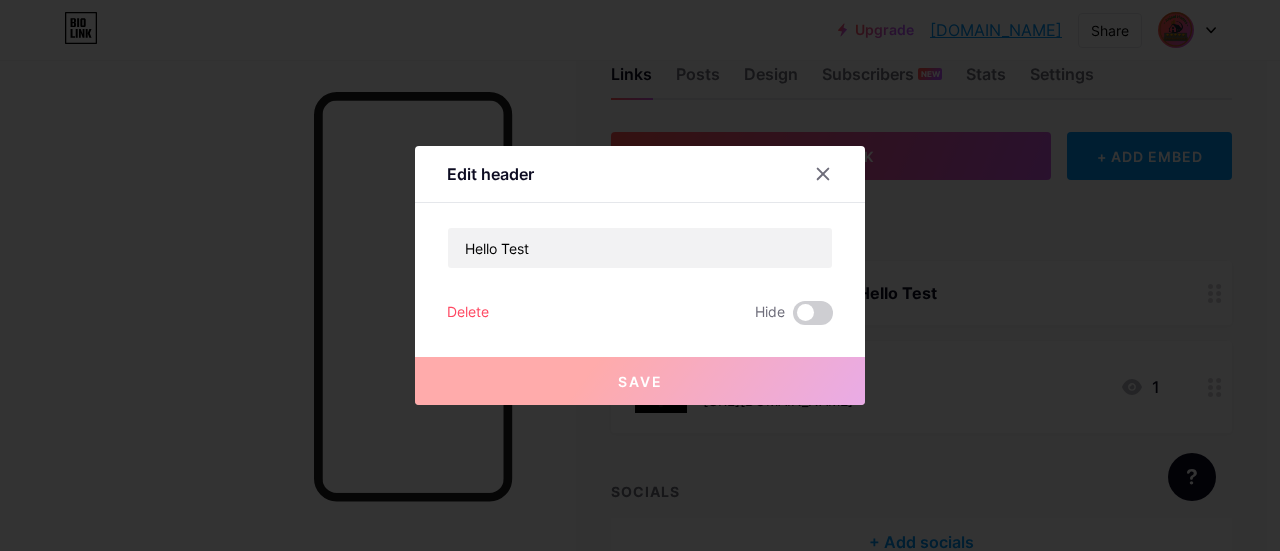 click on "Delete" at bounding box center [468, 313] 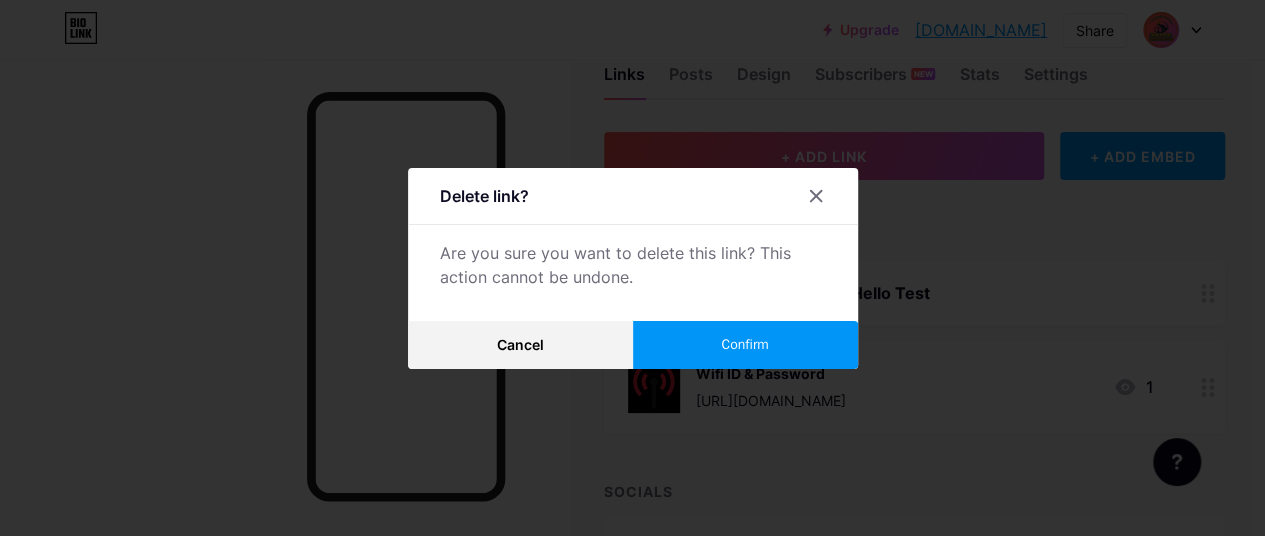 click on "Confirm" at bounding box center (745, 345) 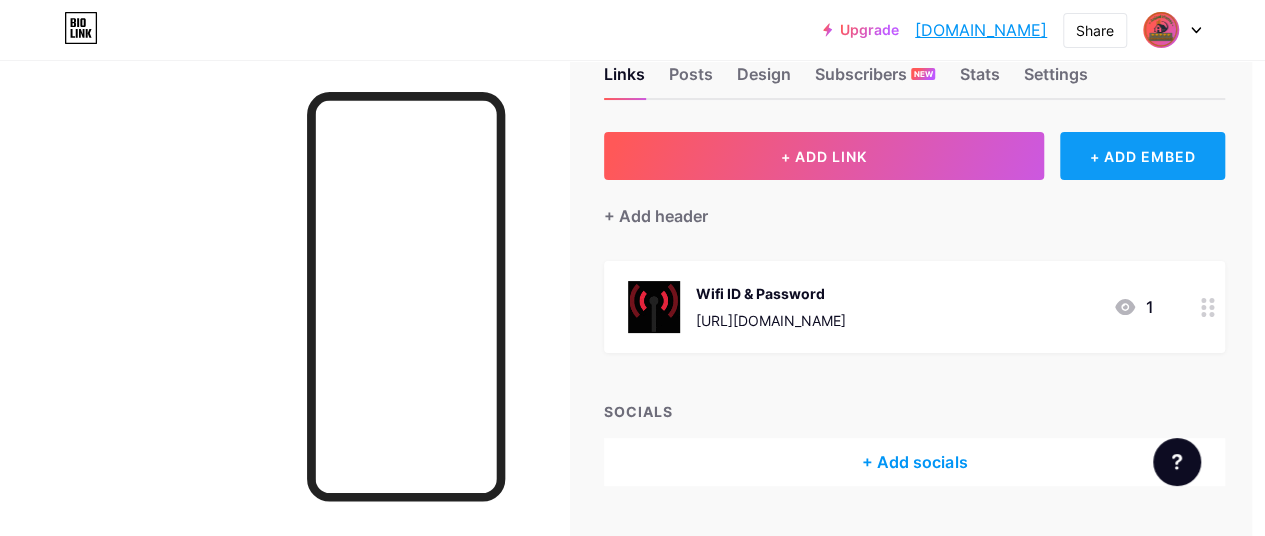 click on "+ ADD EMBED" at bounding box center [1142, 156] 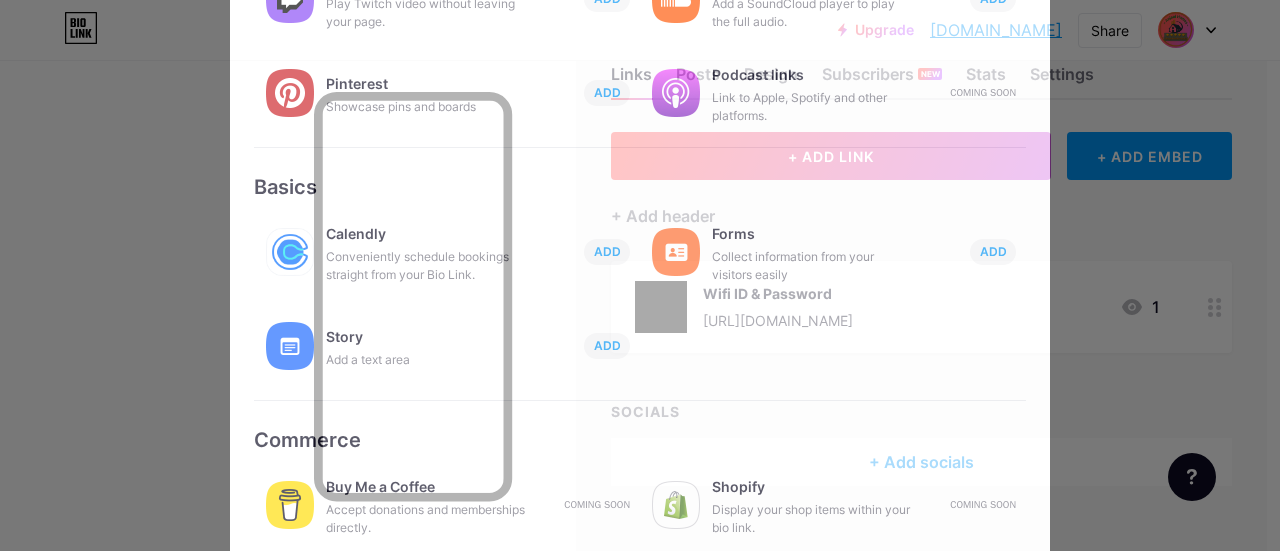 scroll, scrollTop: 456, scrollLeft: 0, axis: vertical 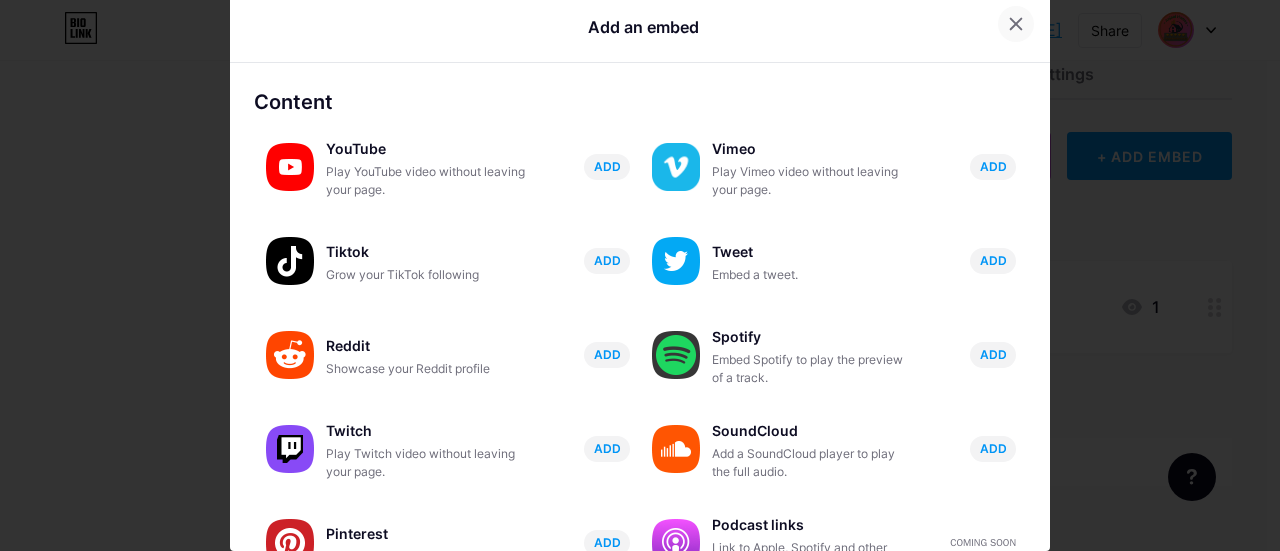 click 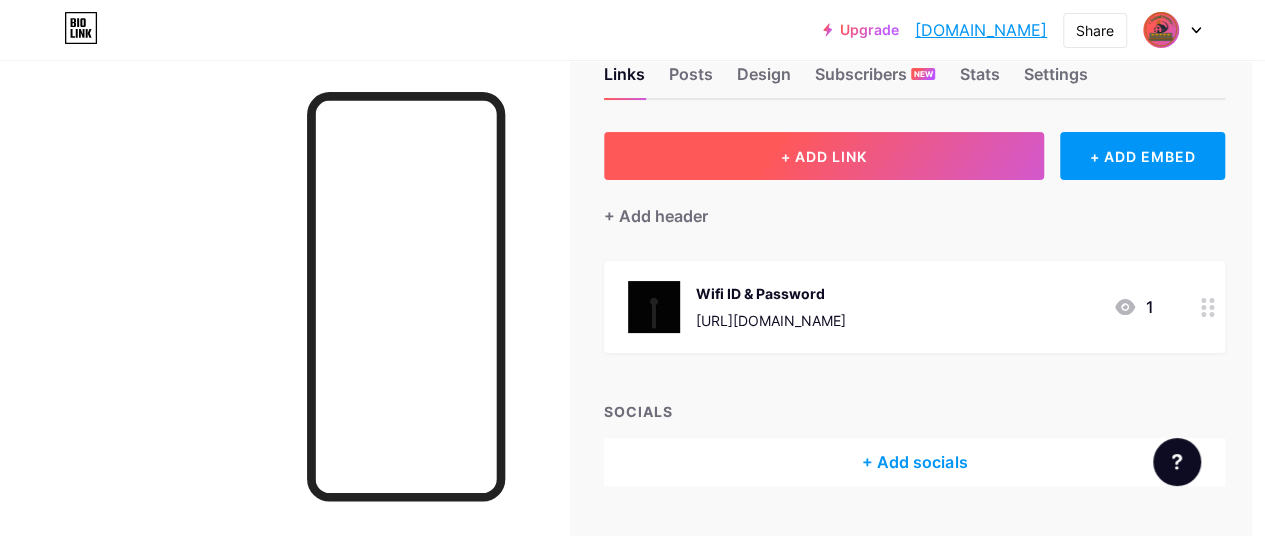 click on "+ ADD LINK" at bounding box center [824, 156] 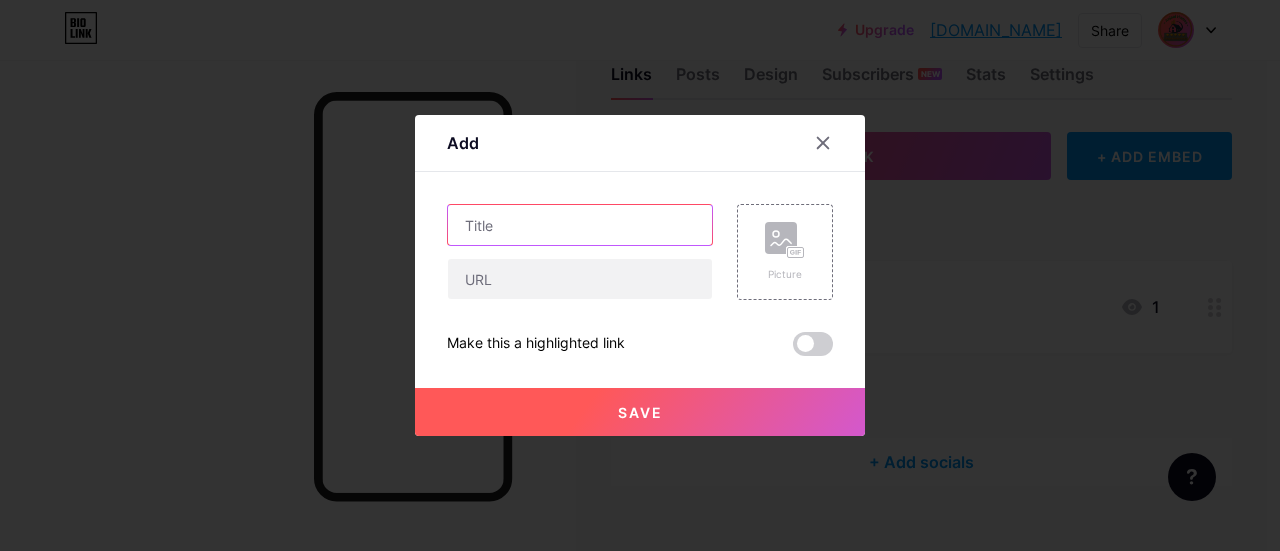 click at bounding box center [580, 225] 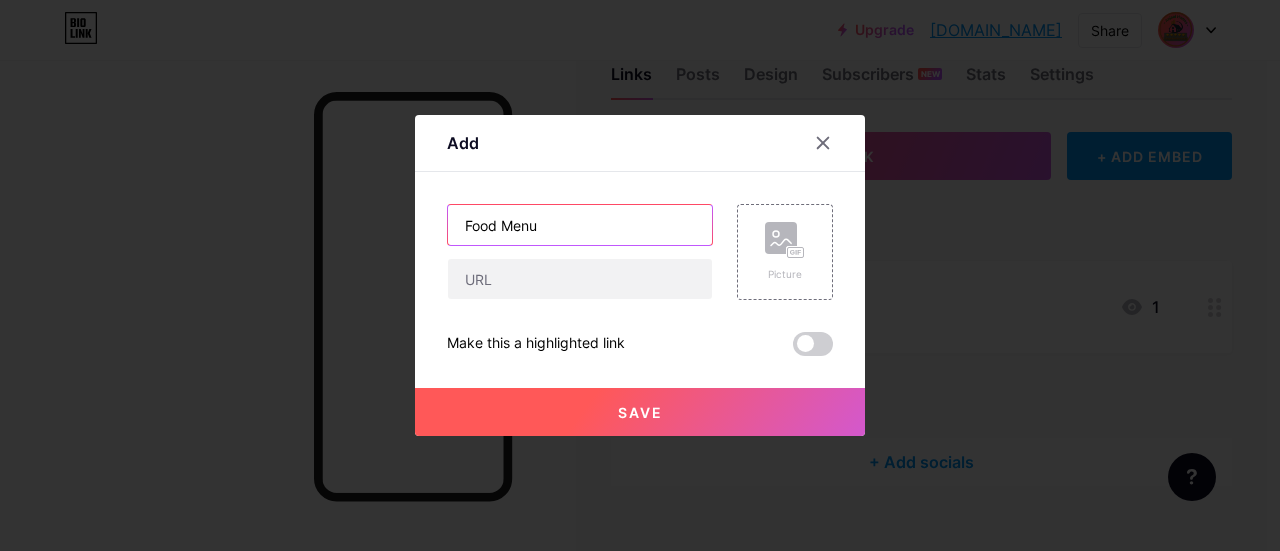 type on "Food Menu" 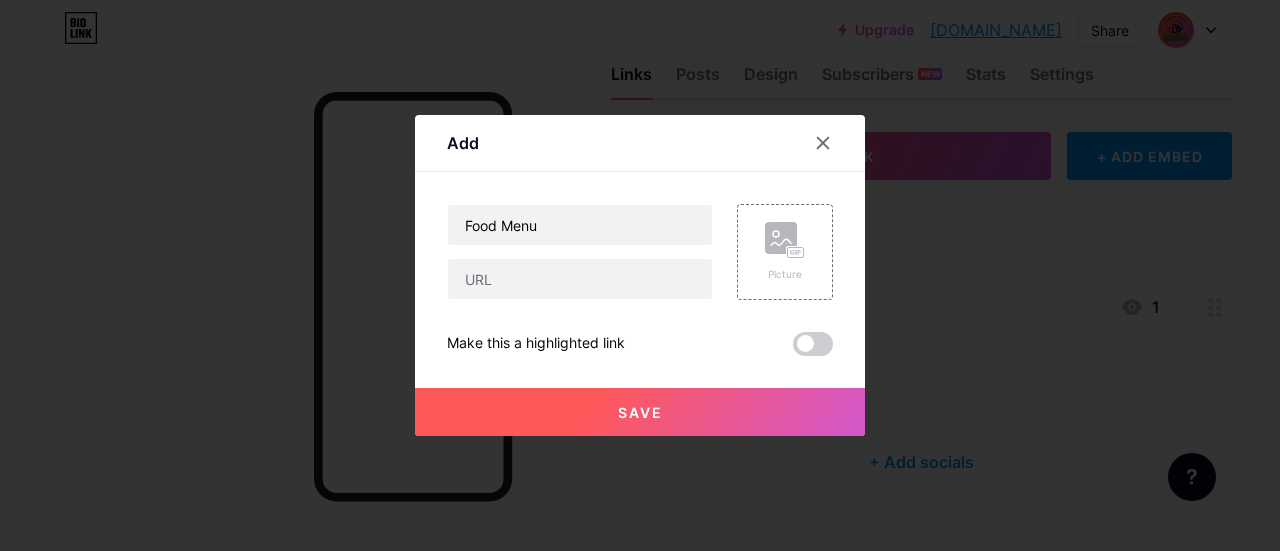 click on "Save" at bounding box center (640, 412) 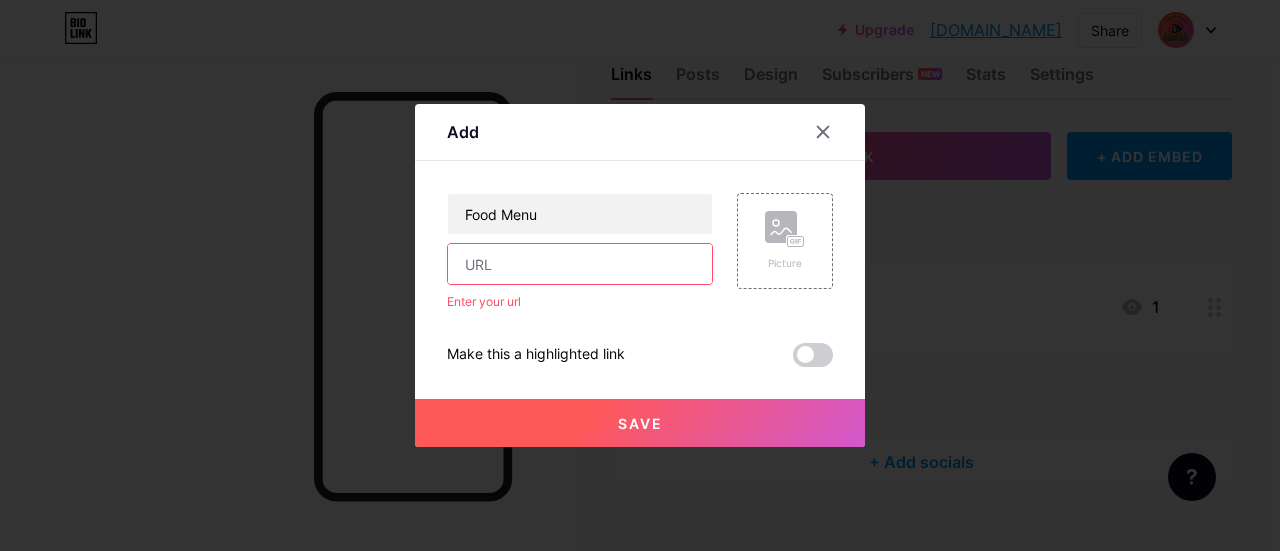 click at bounding box center (580, 264) 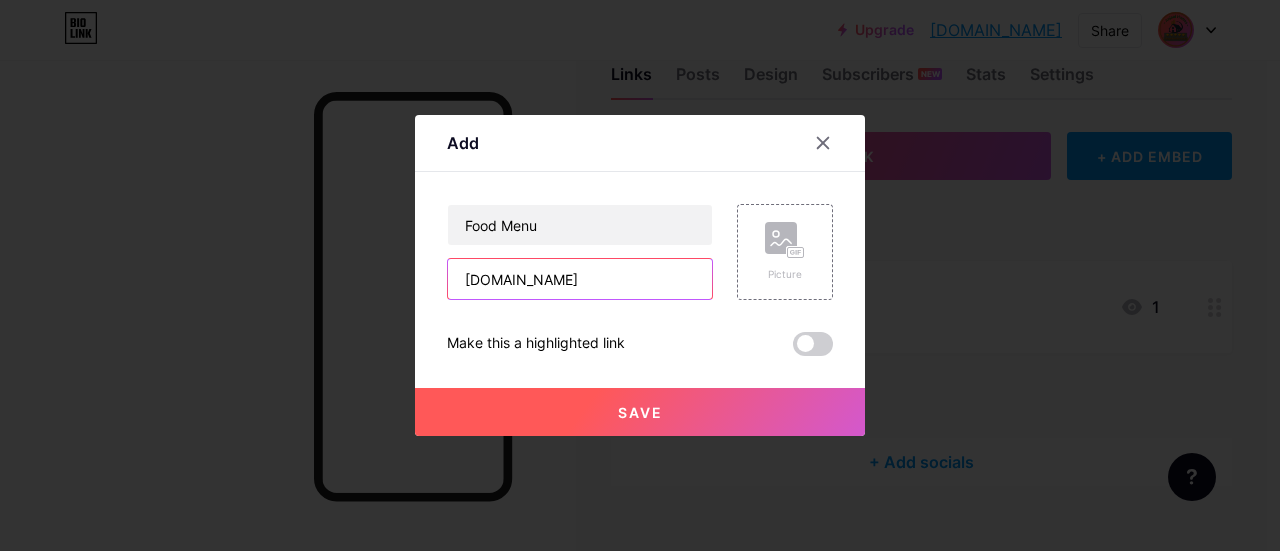 type on "[DOMAIN_NAME]" 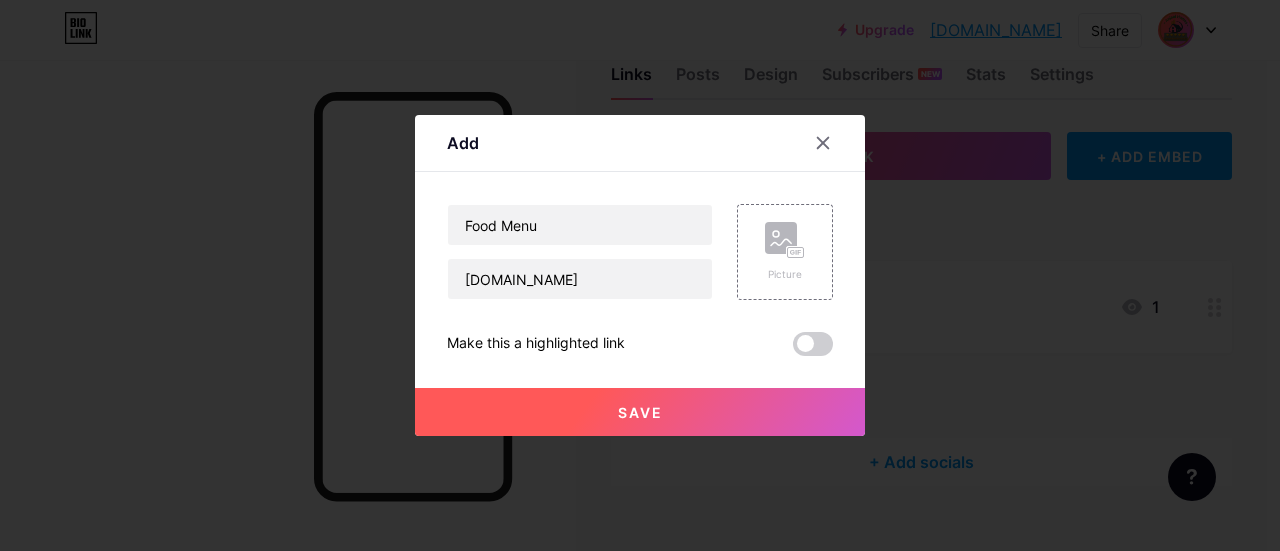 click on "Save" at bounding box center (640, 412) 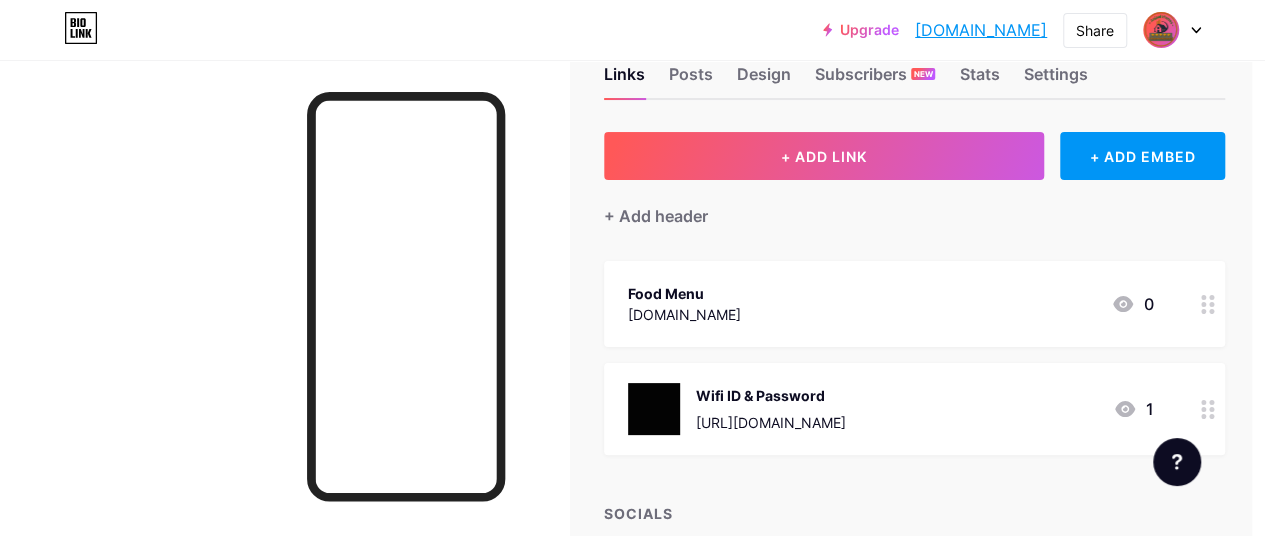 drag, startPoint x: 772, startPoint y: 397, endPoint x: 762, endPoint y: 287, distance: 110.45361 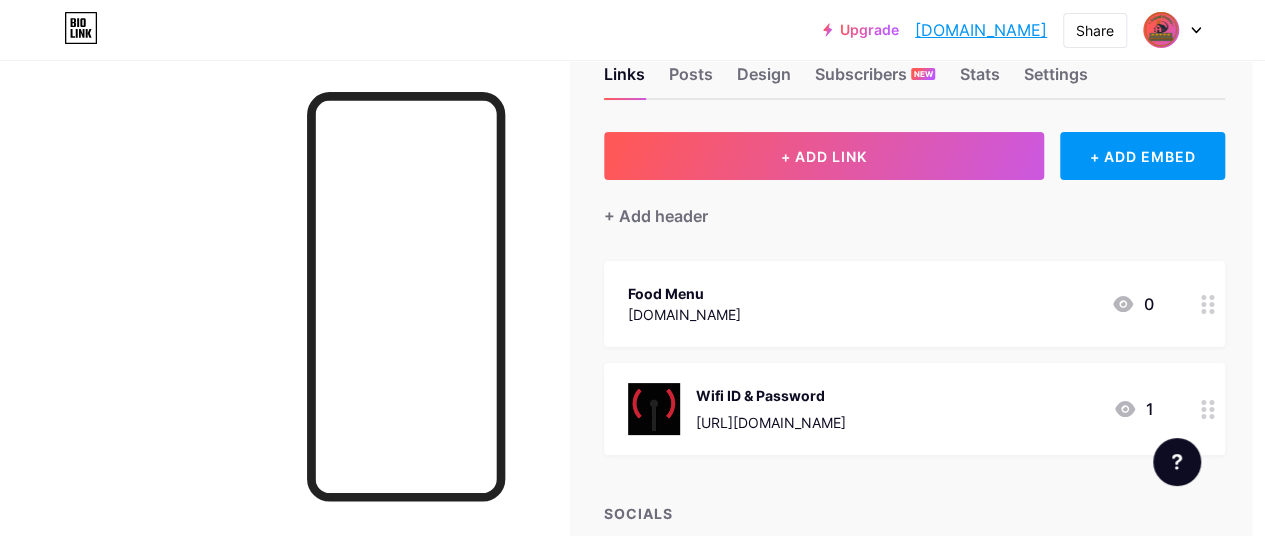 click on "Food Menu
[DOMAIN_NAME]
0
Wifi ID & Password
[URL][DOMAIN_NAME]
1" at bounding box center [914, 358] 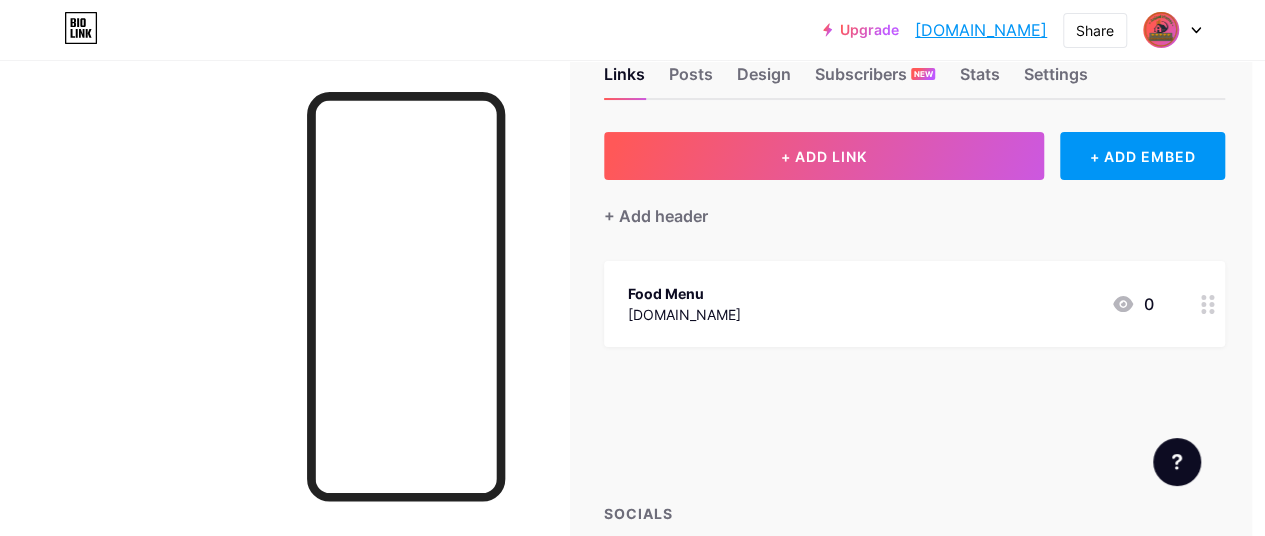 type 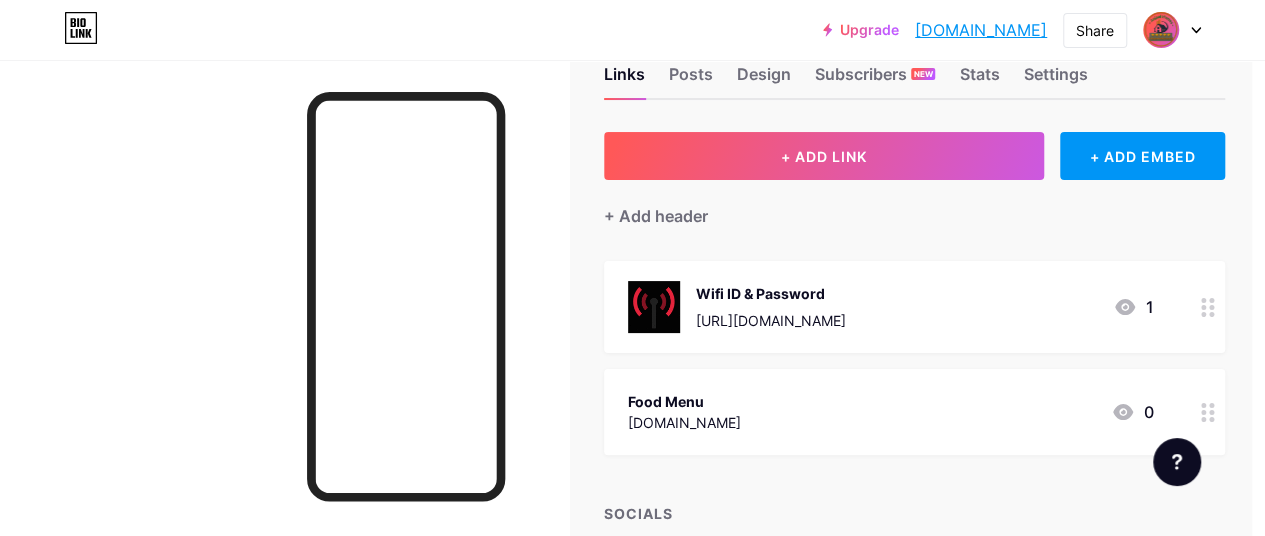 click on "0" at bounding box center [1132, 412] 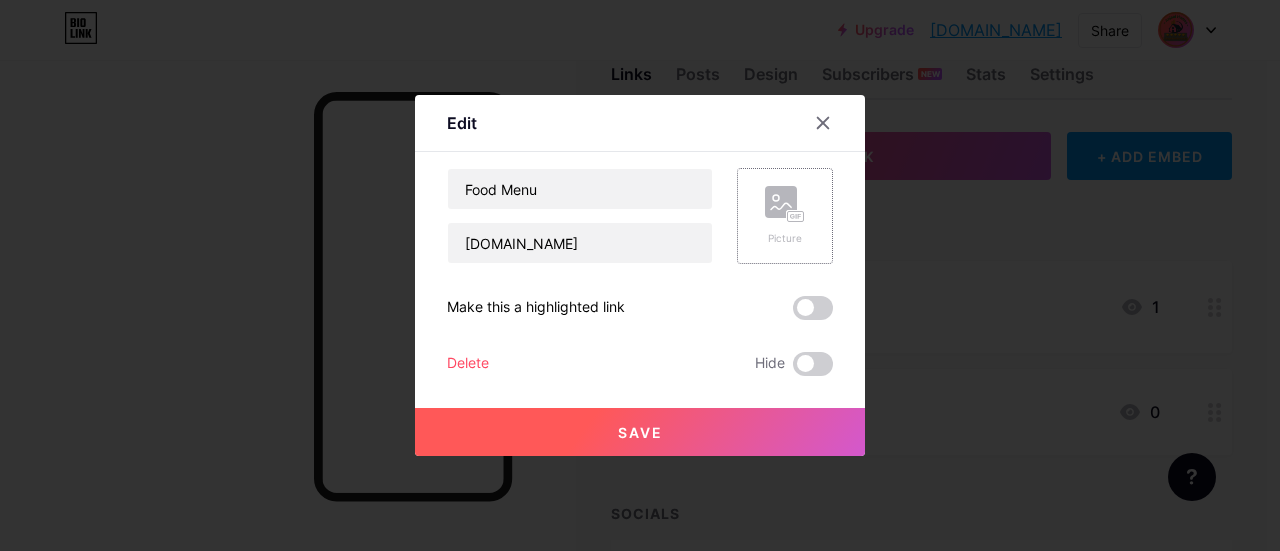 click on "Picture" at bounding box center (785, 216) 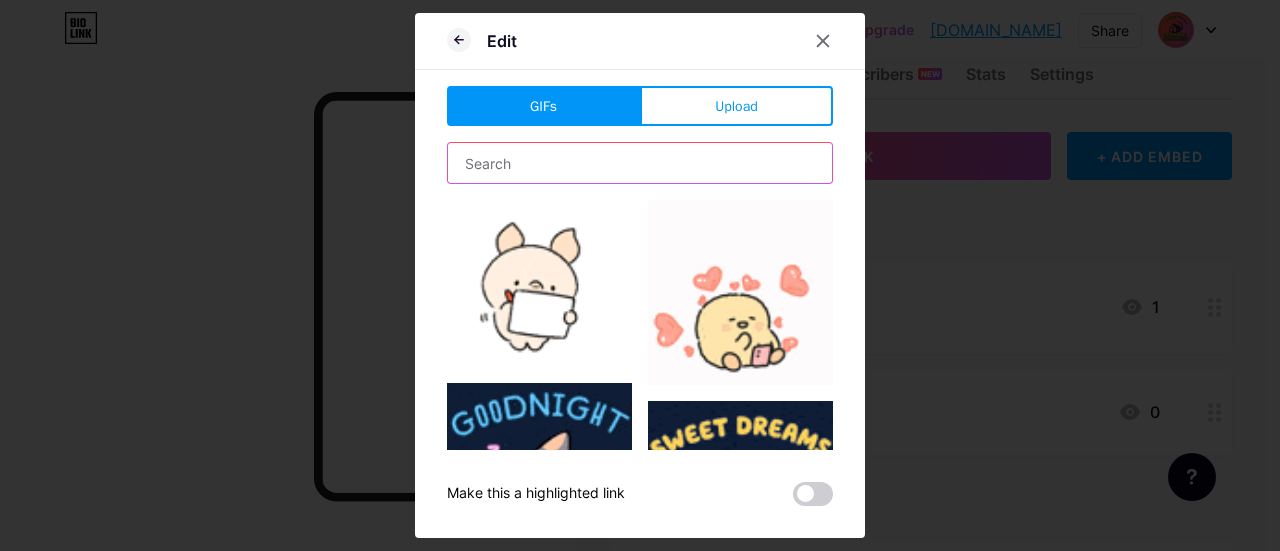 click at bounding box center [640, 163] 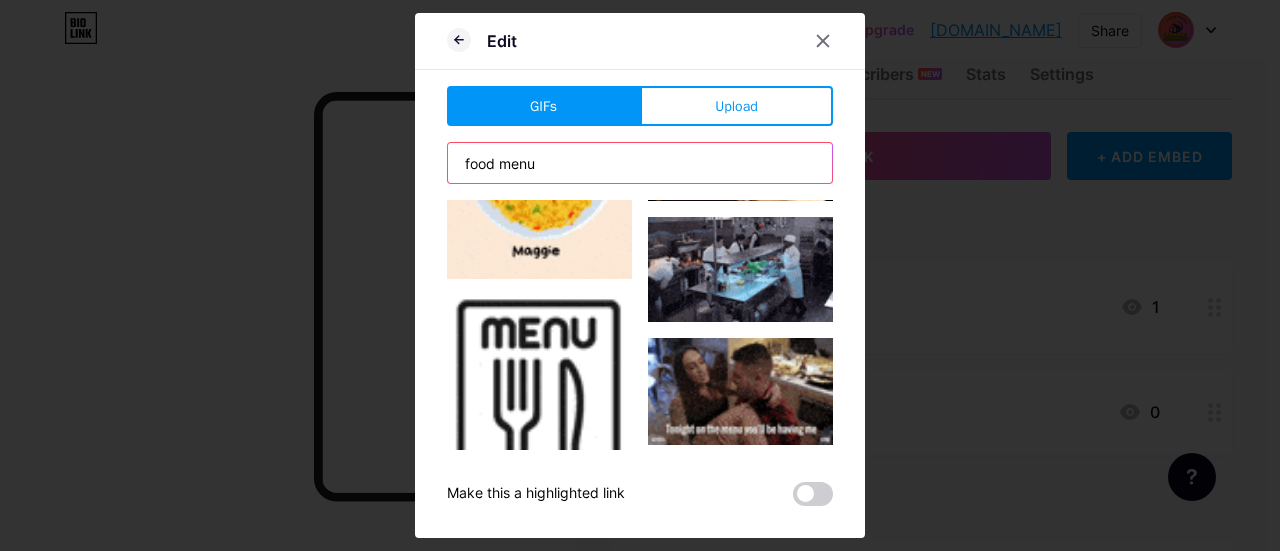 scroll, scrollTop: 86, scrollLeft: 0, axis: vertical 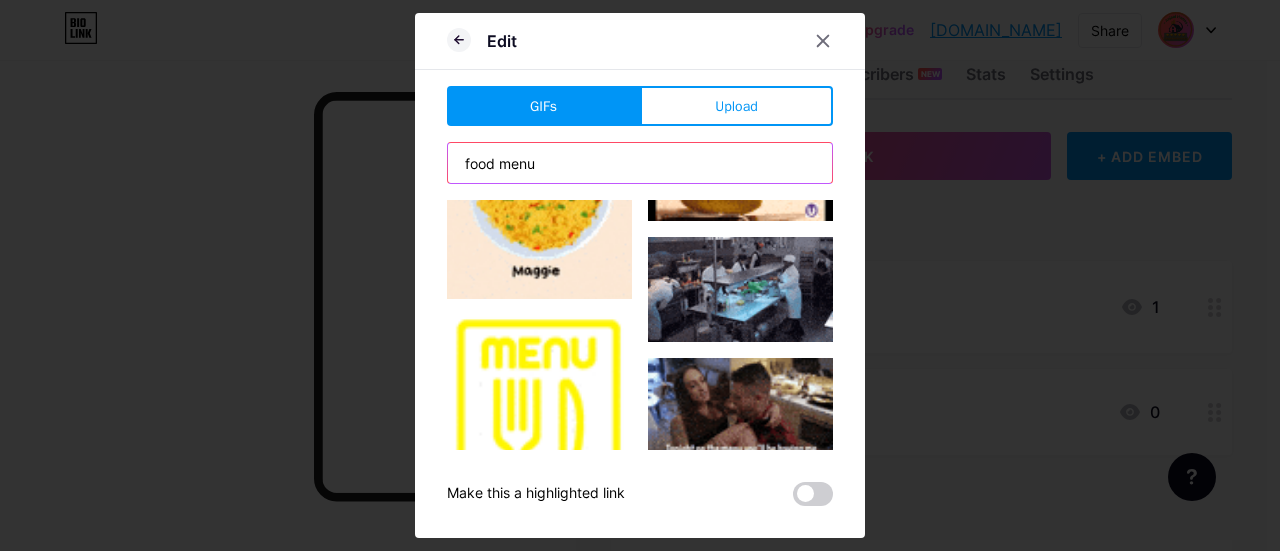 type on "food menu" 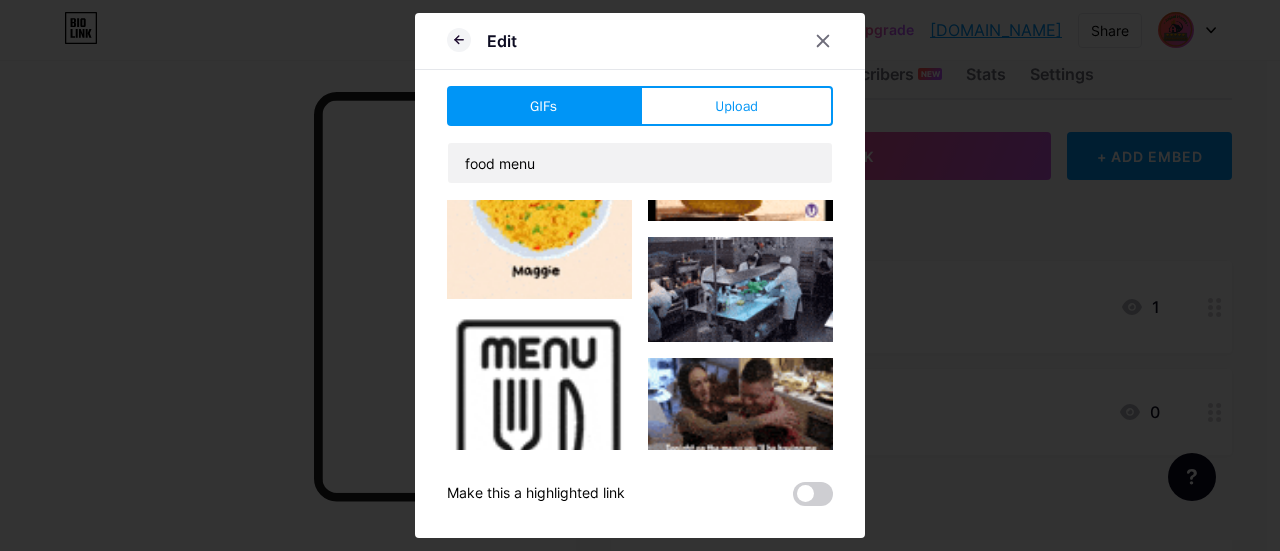 click at bounding box center [539, 430] 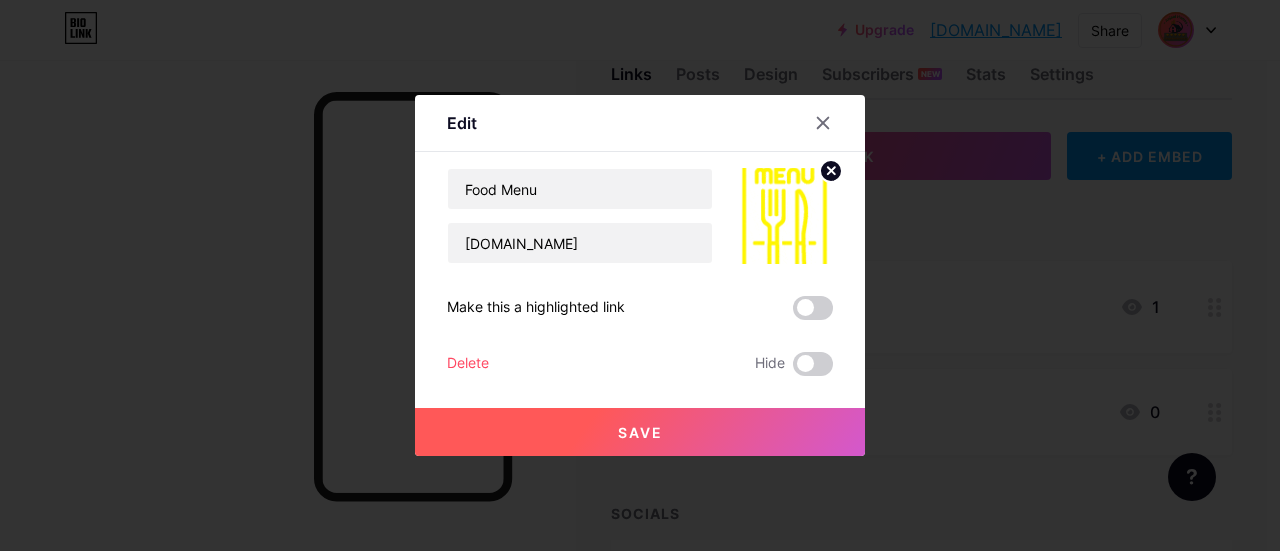 click on "Save" at bounding box center [640, 432] 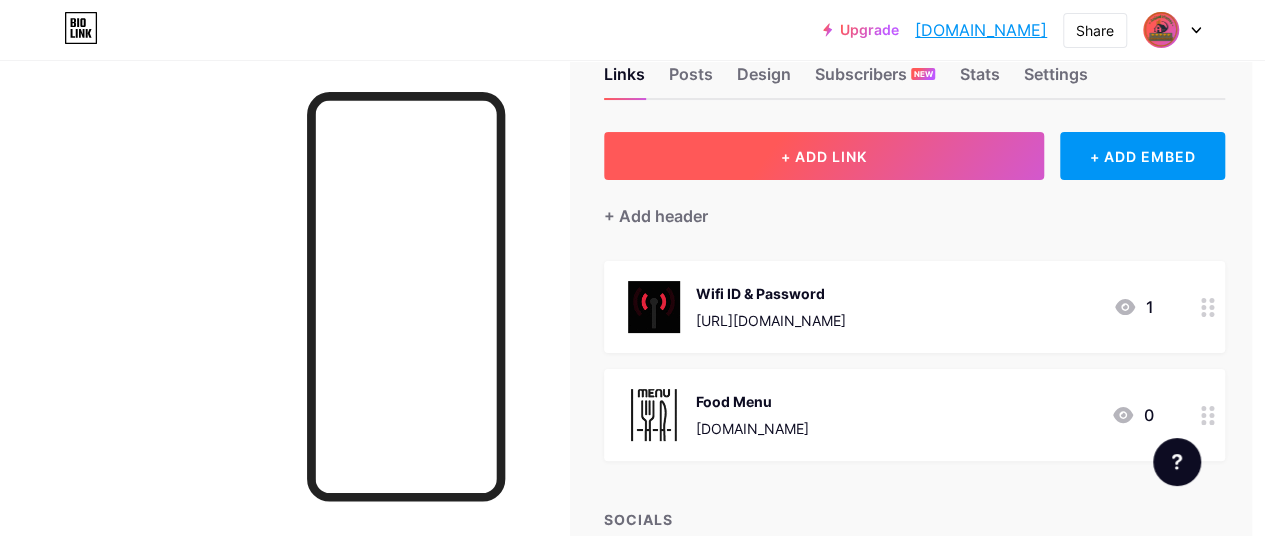 click on "+ ADD LINK" at bounding box center [824, 156] 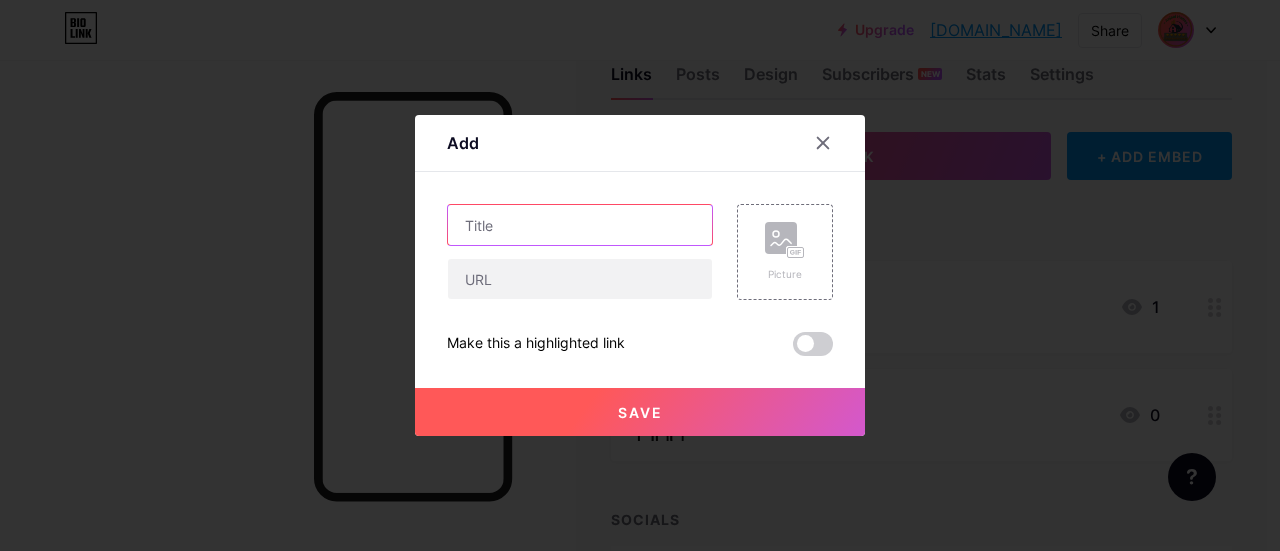 click at bounding box center [580, 225] 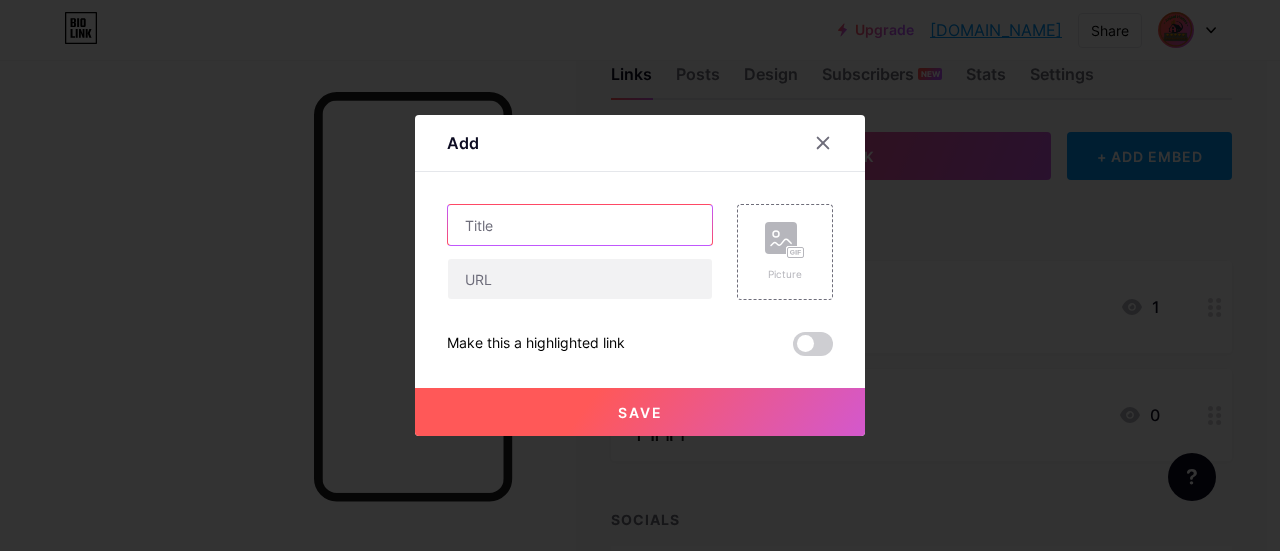 click at bounding box center (580, 225) 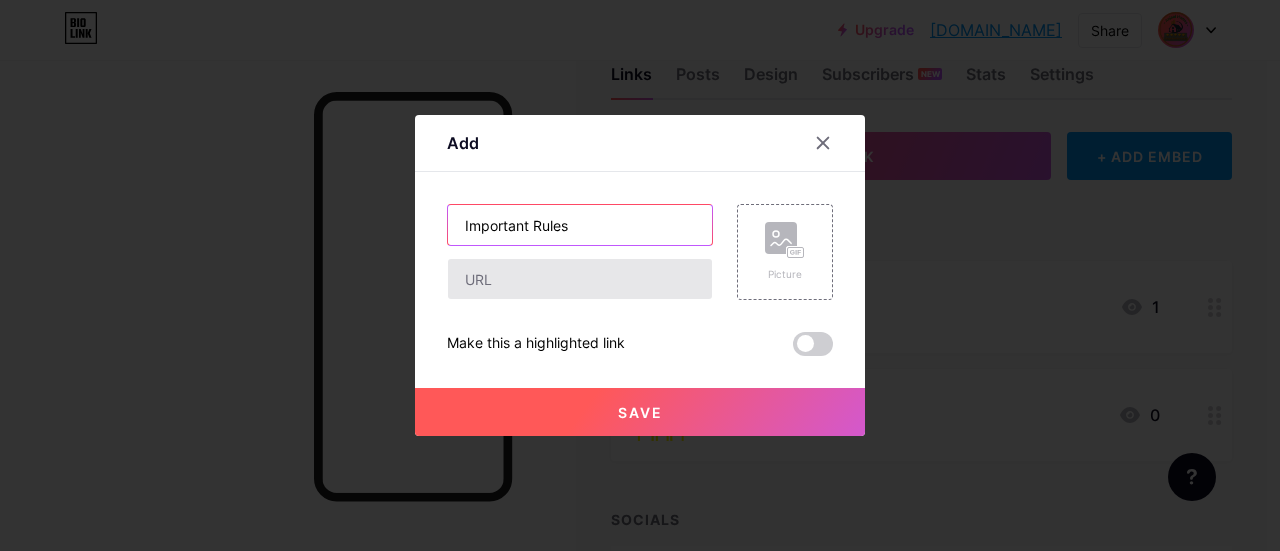 type on "Important Rules" 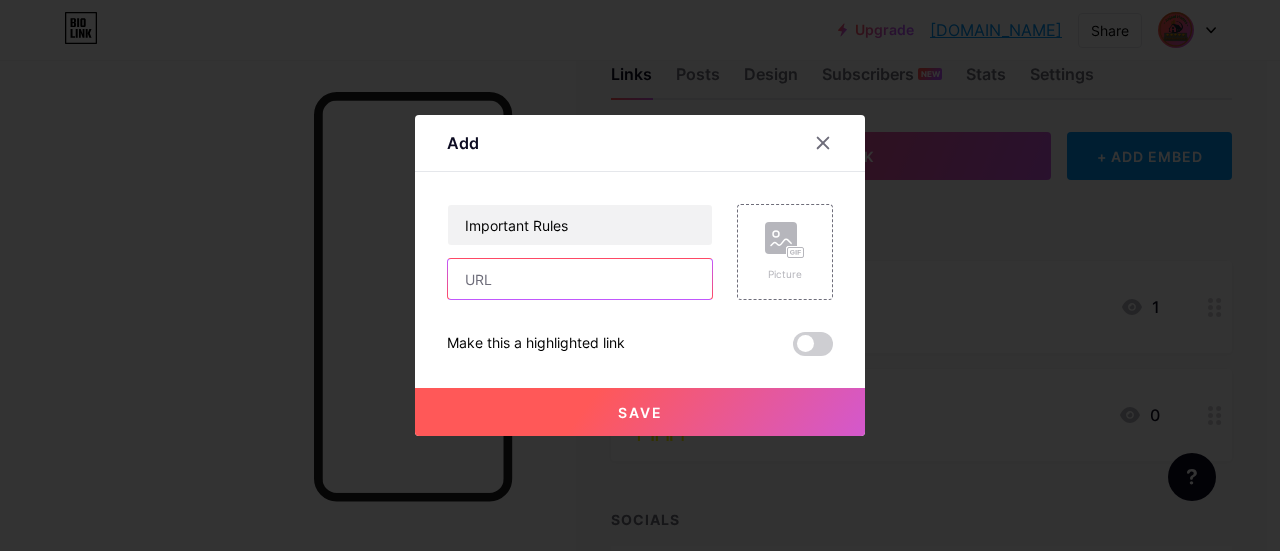 click at bounding box center (580, 279) 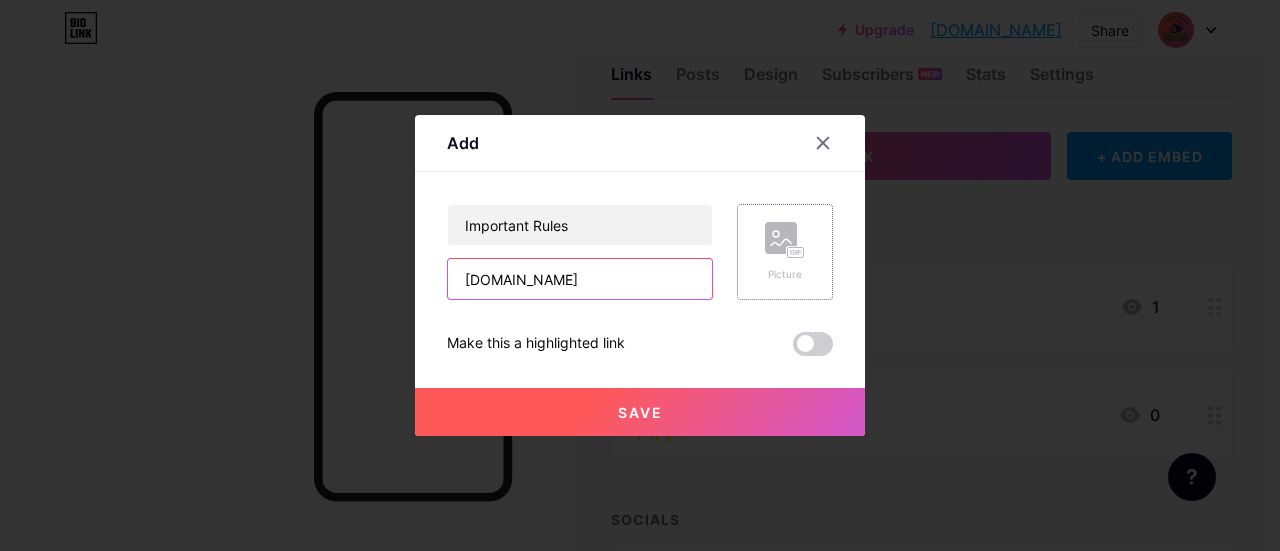 type on "[DOMAIN_NAME]" 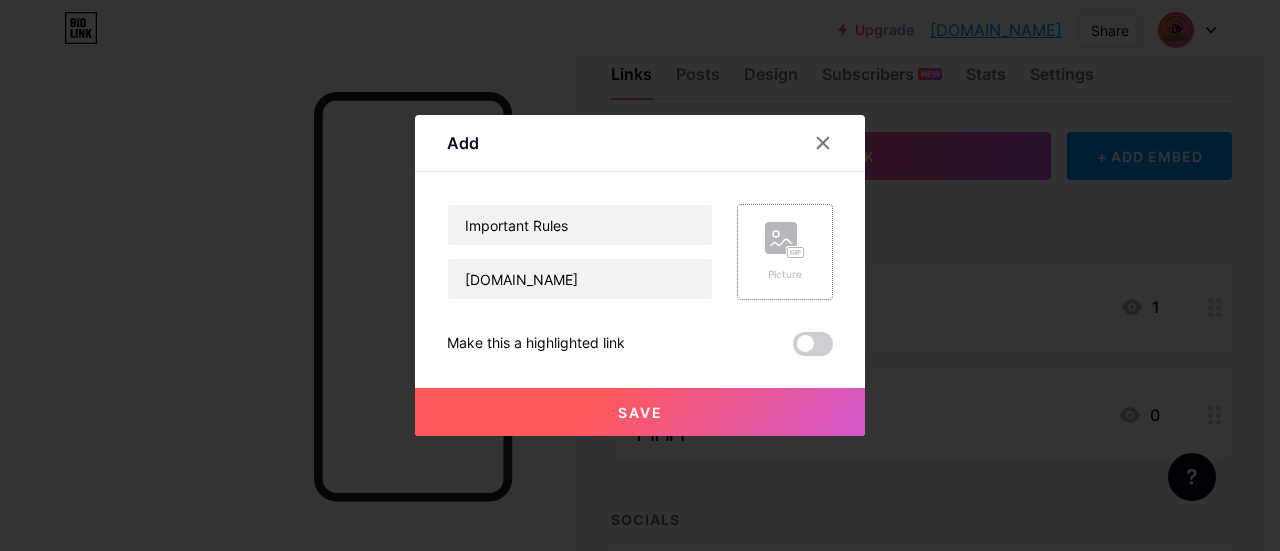 click 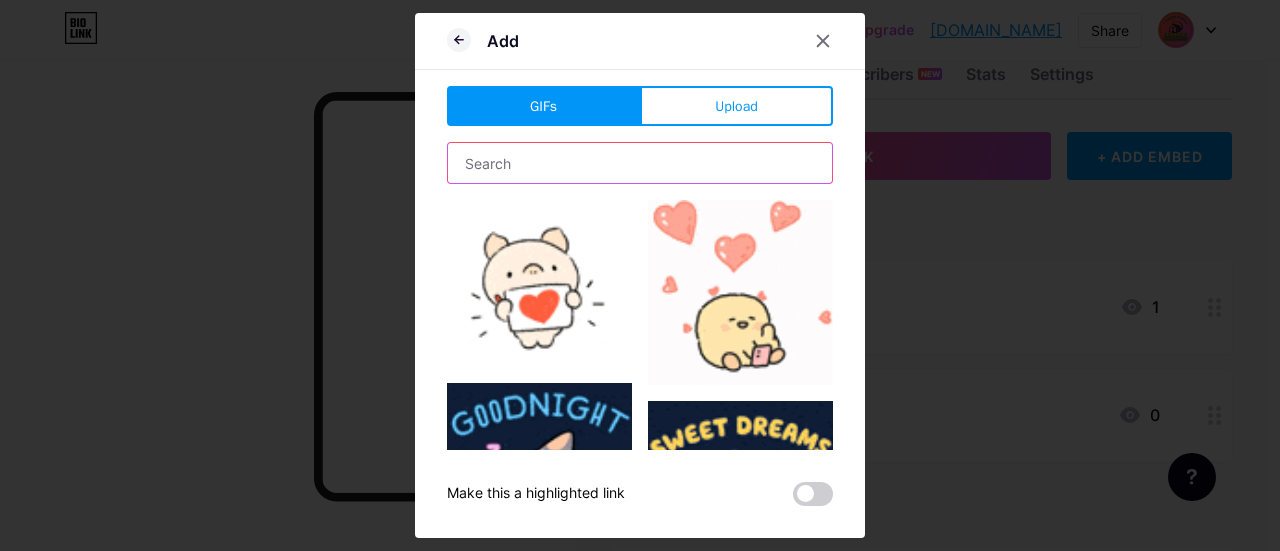 click at bounding box center [640, 163] 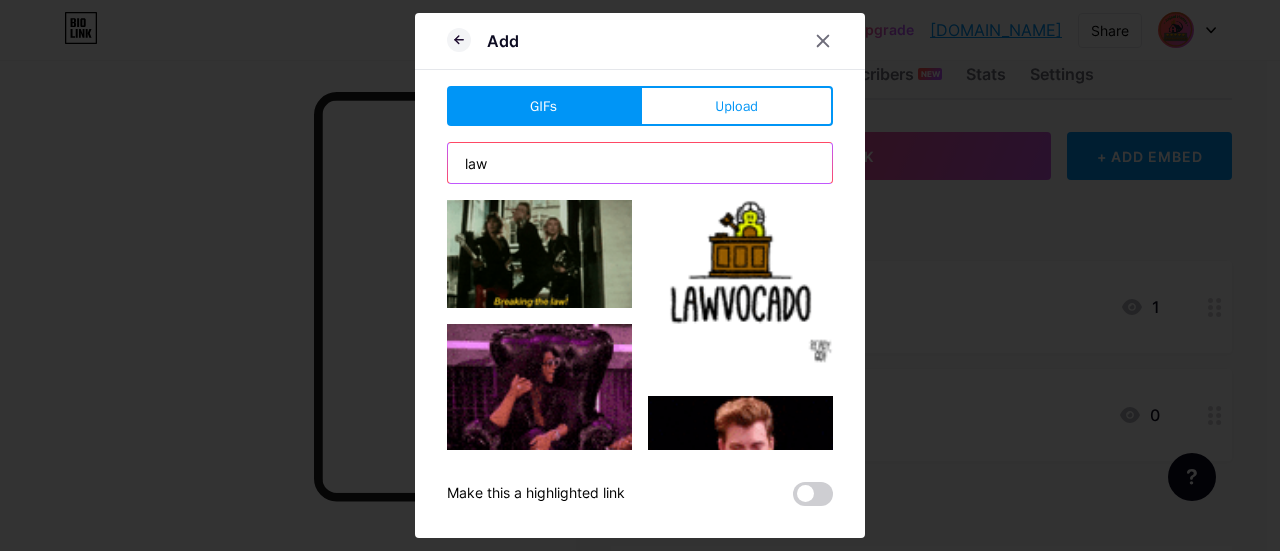scroll, scrollTop: 0, scrollLeft: 0, axis: both 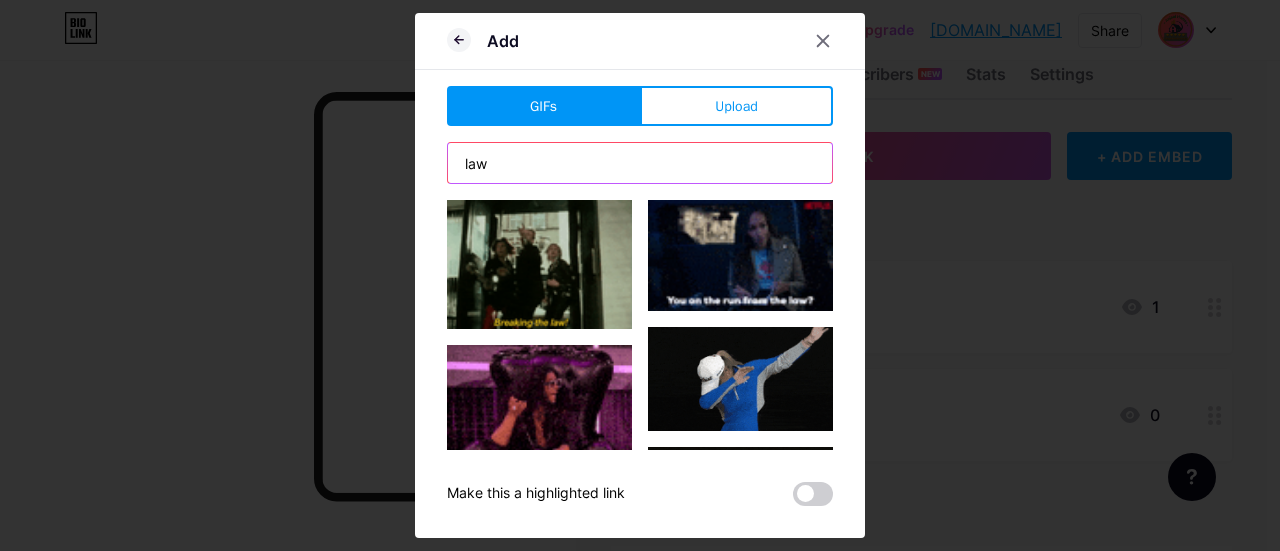 click on "law" at bounding box center (640, 163) 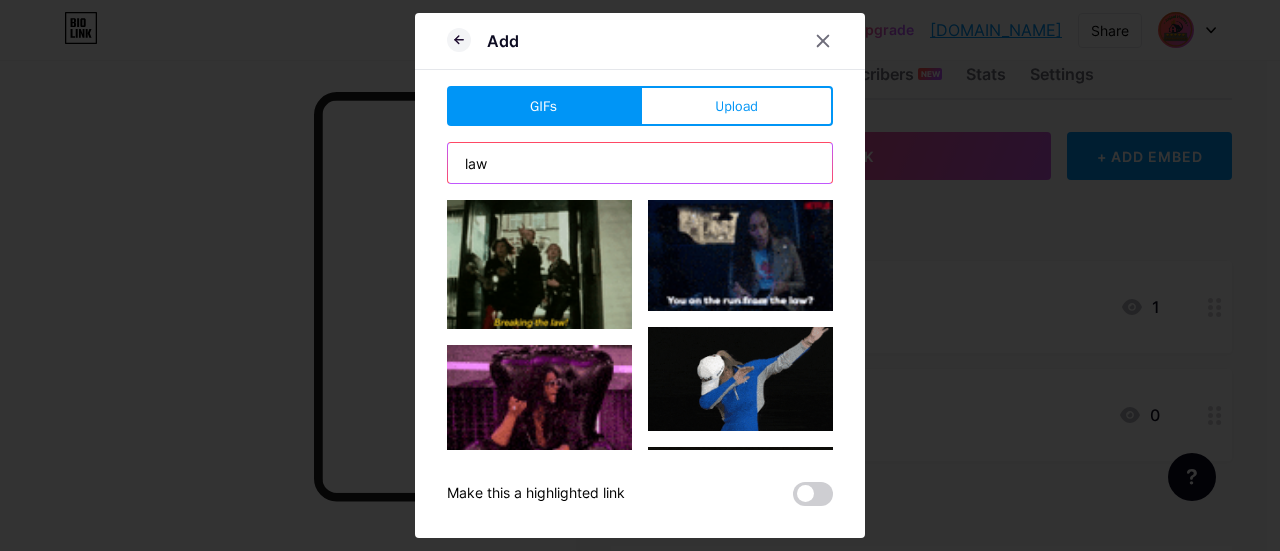 click on "law" at bounding box center [640, 163] 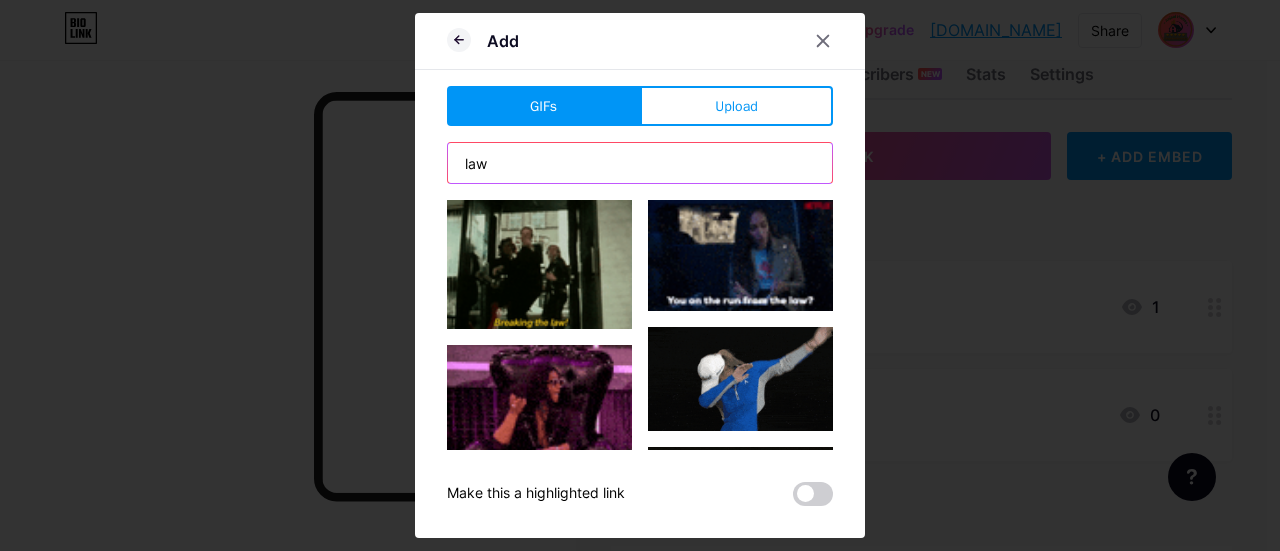 click on "law" at bounding box center [640, 163] 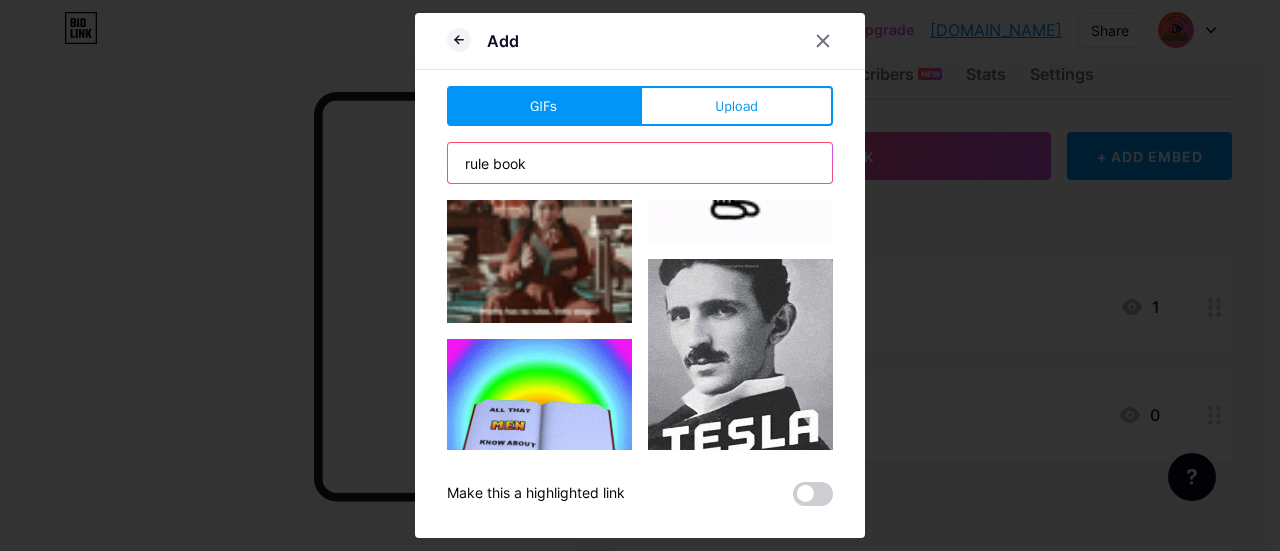 scroll, scrollTop: 12135, scrollLeft: 0, axis: vertical 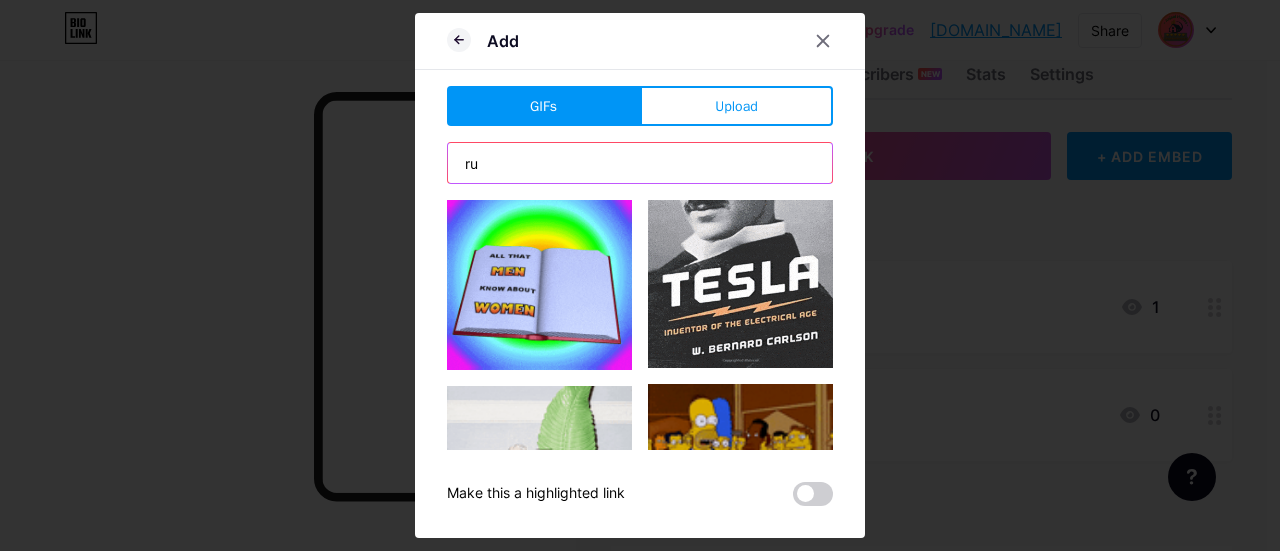 type on "r" 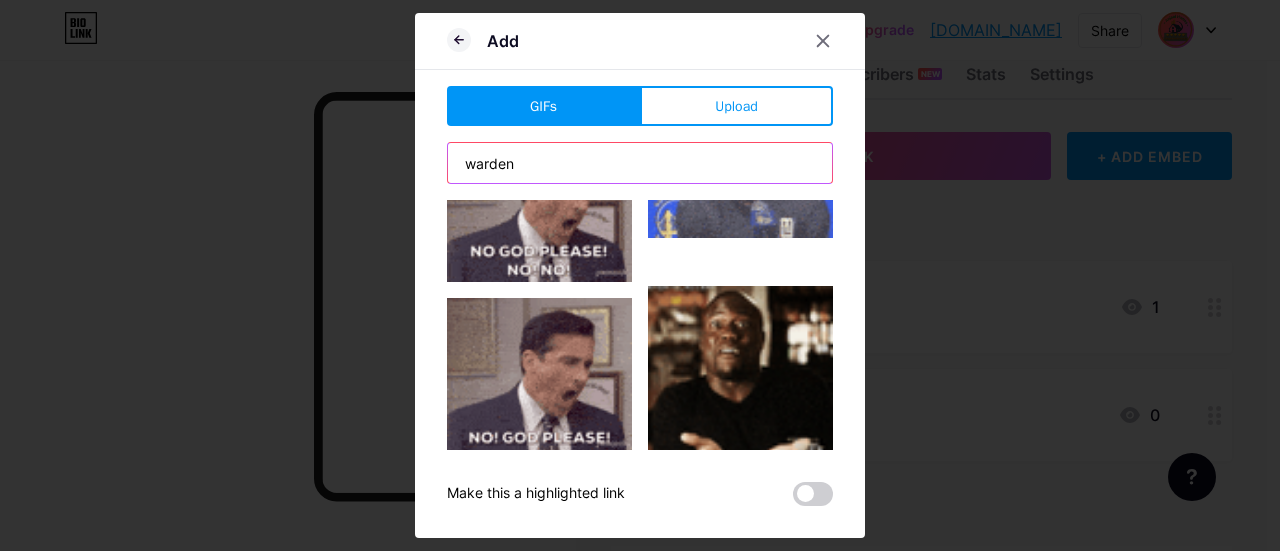 scroll, scrollTop: 277, scrollLeft: 0, axis: vertical 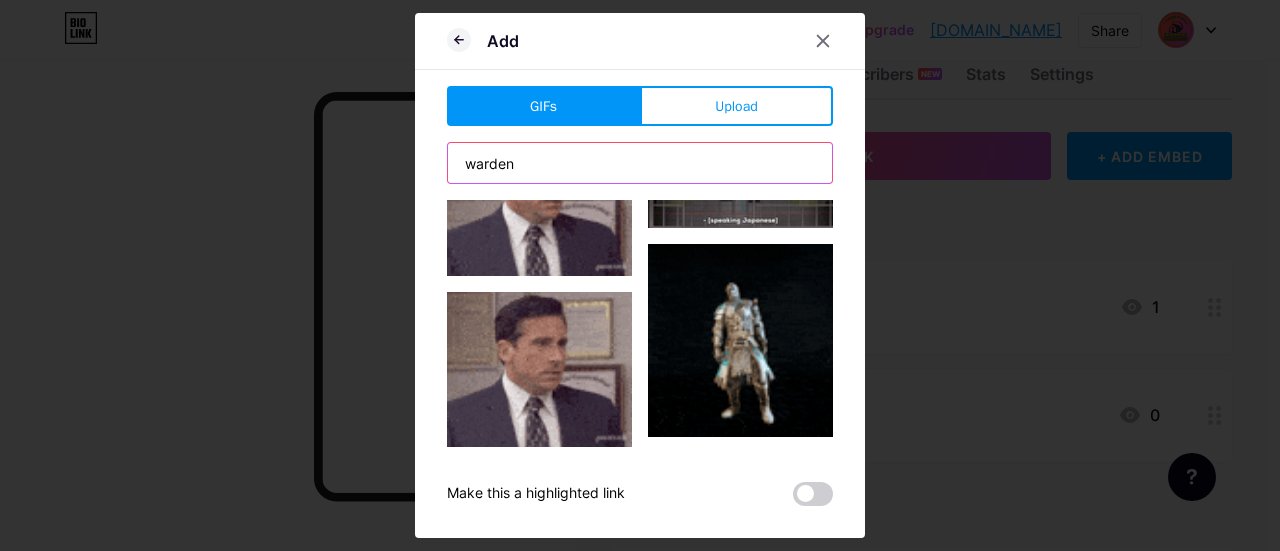 click on "warden" at bounding box center [640, 163] 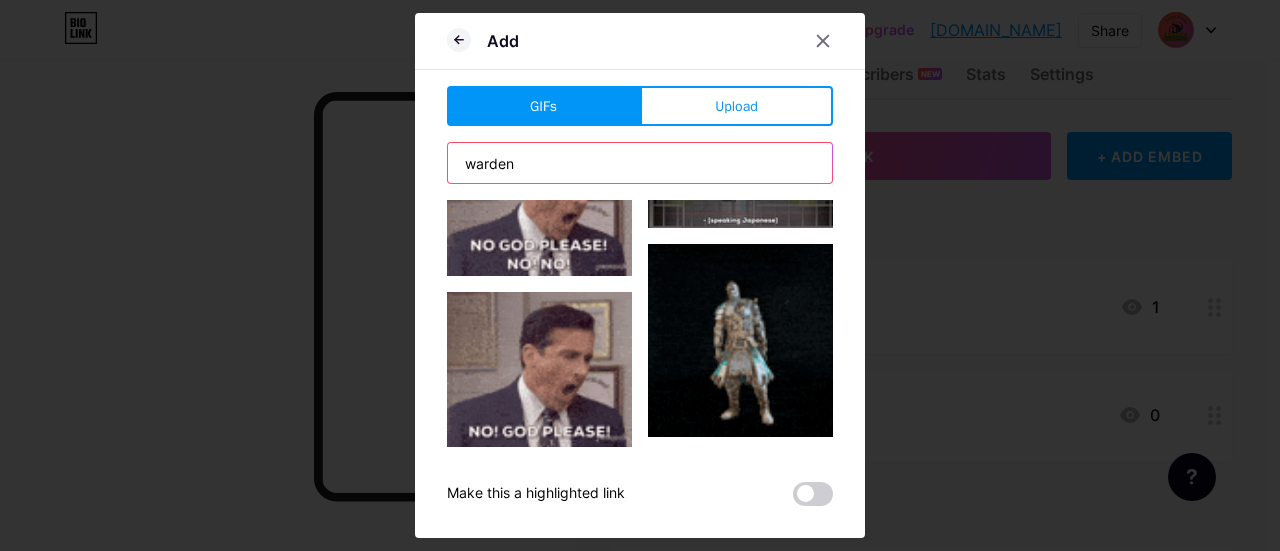 click on "warden" at bounding box center (640, 163) 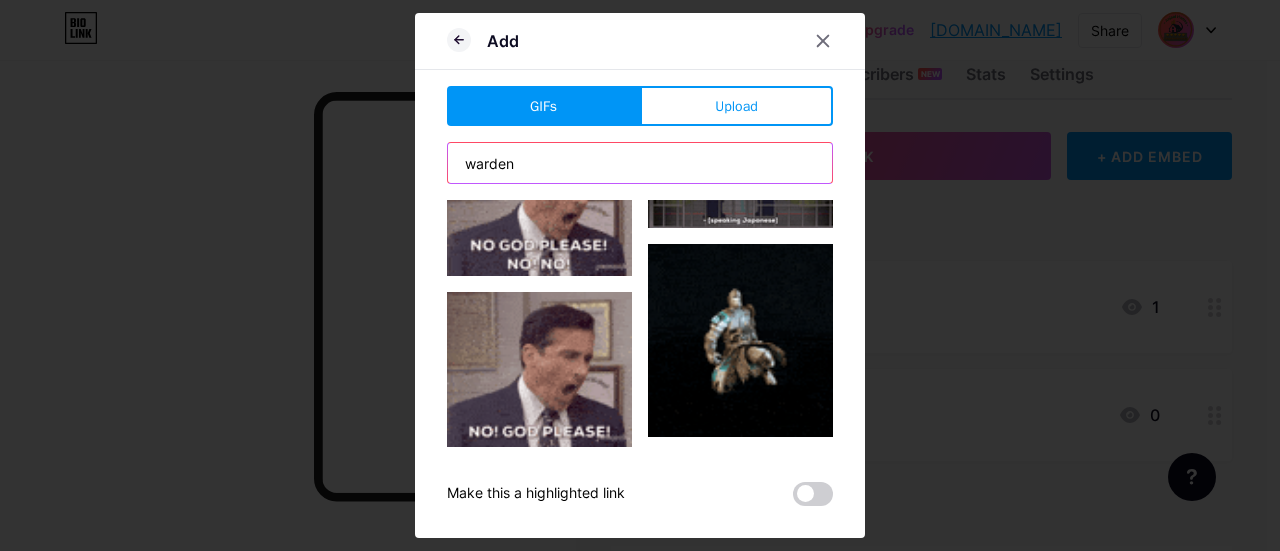 click on "warden" at bounding box center (640, 163) 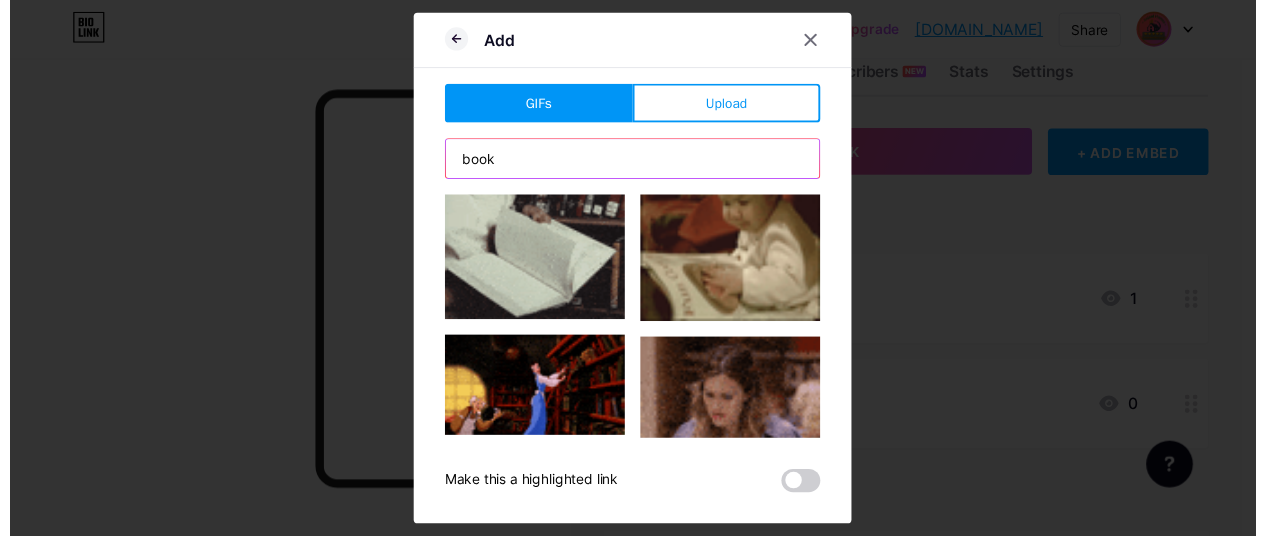 scroll, scrollTop: 734, scrollLeft: 0, axis: vertical 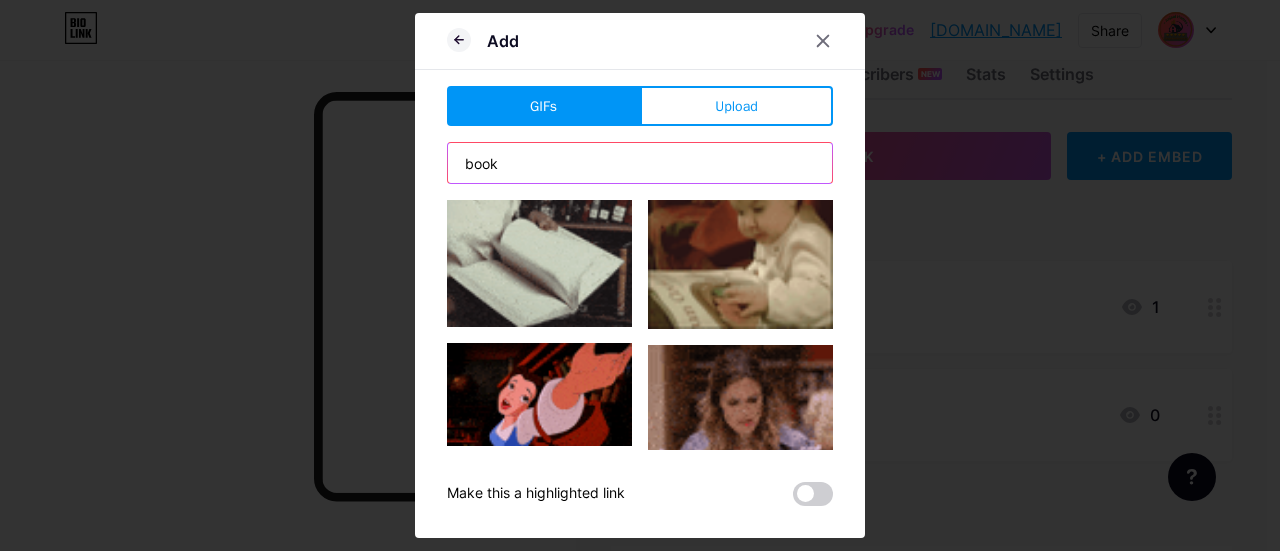 type on "book" 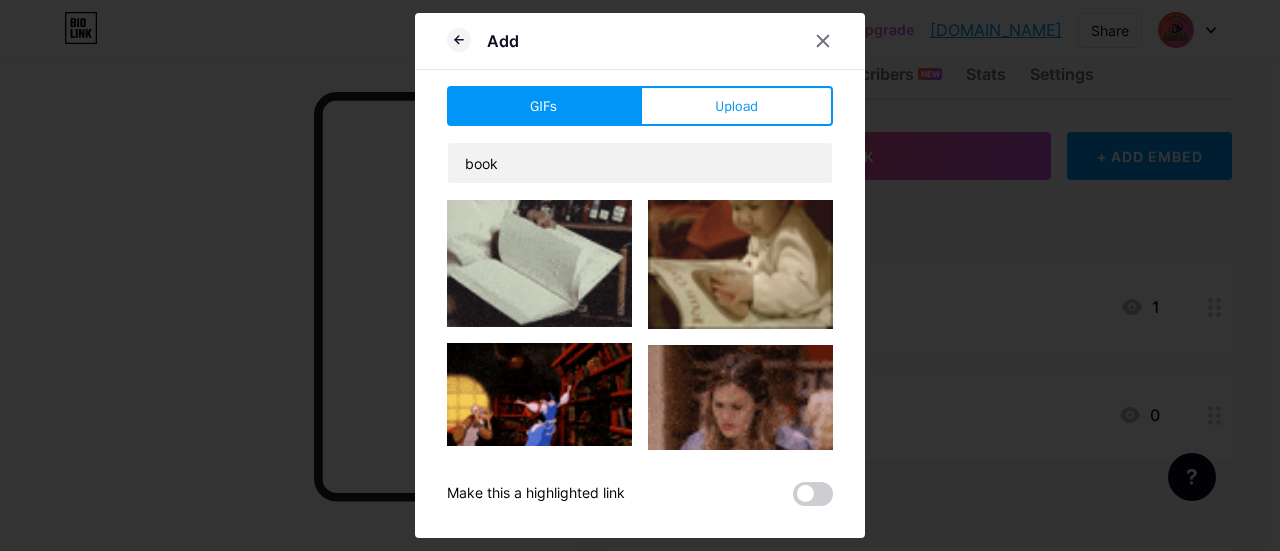 click at bounding box center (539, 259) 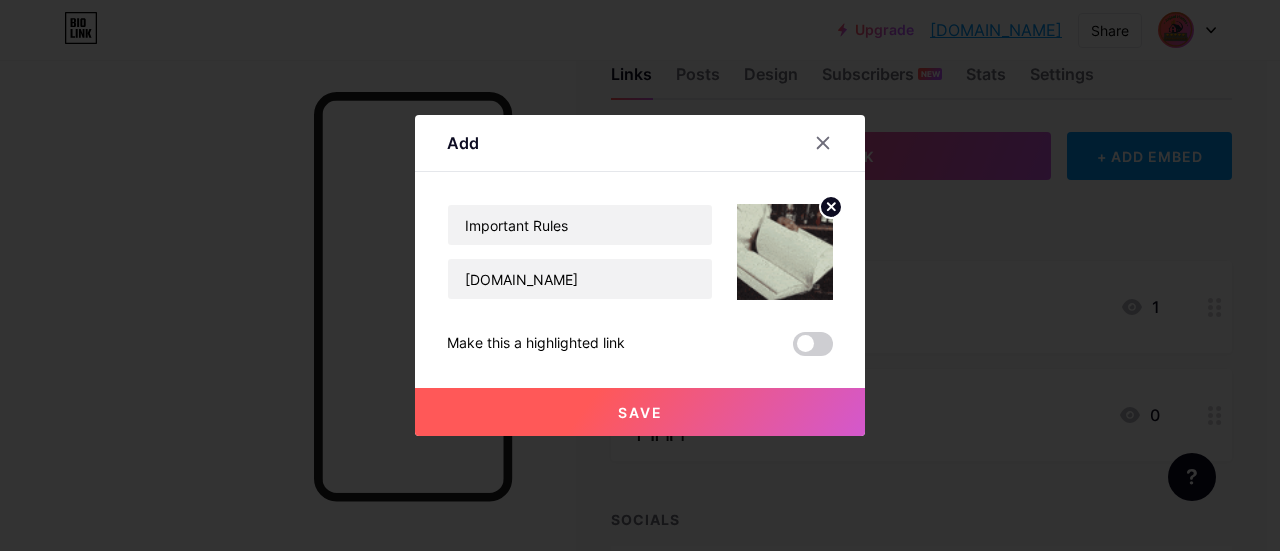 click on "Save" at bounding box center (640, 412) 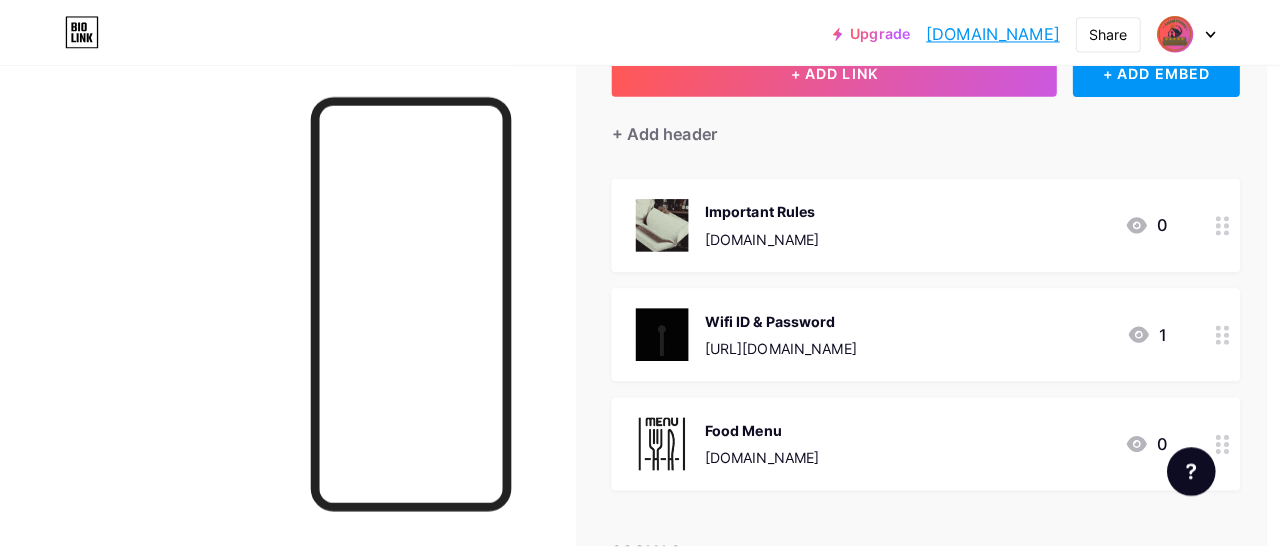 scroll, scrollTop: 158, scrollLeft: 13, axis: both 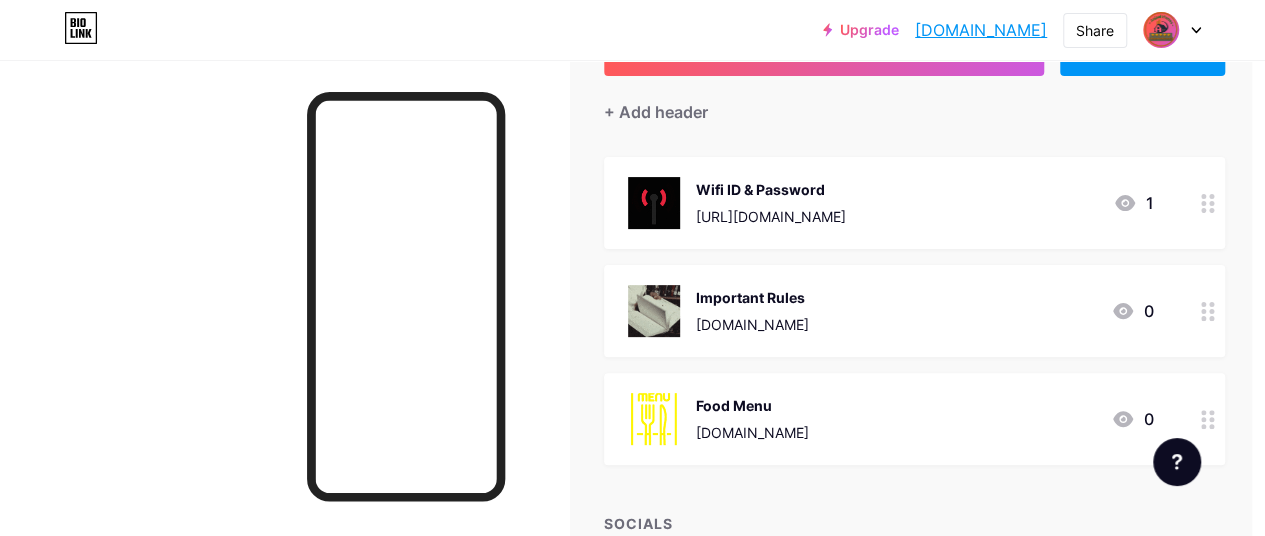 click on "Upgrade" at bounding box center [861, 30] 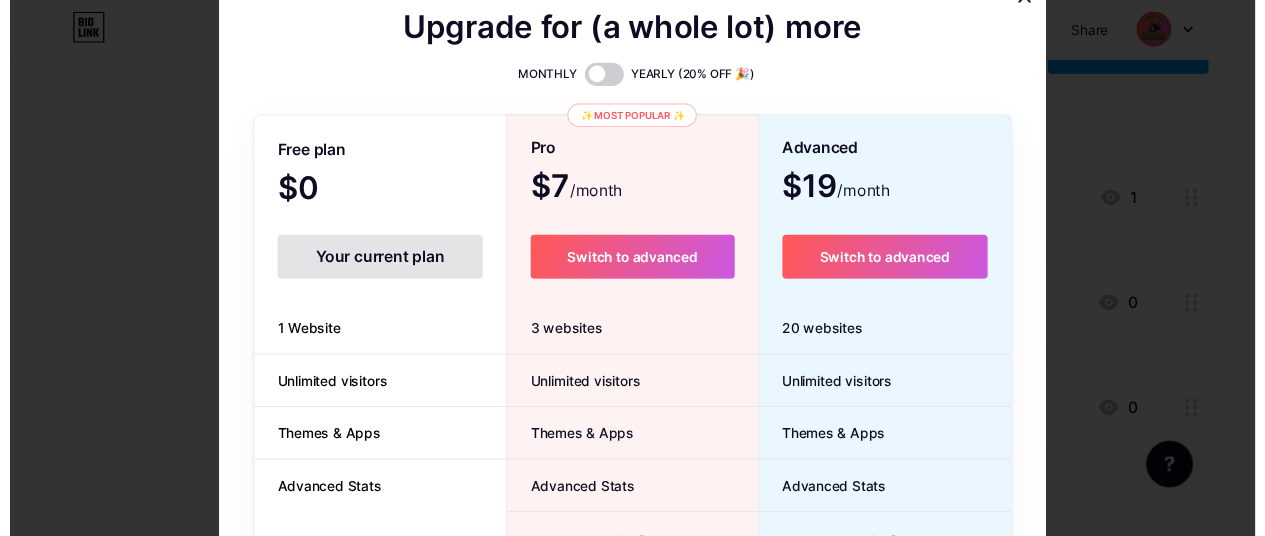 scroll, scrollTop: 0, scrollLeft: 0, axis: both 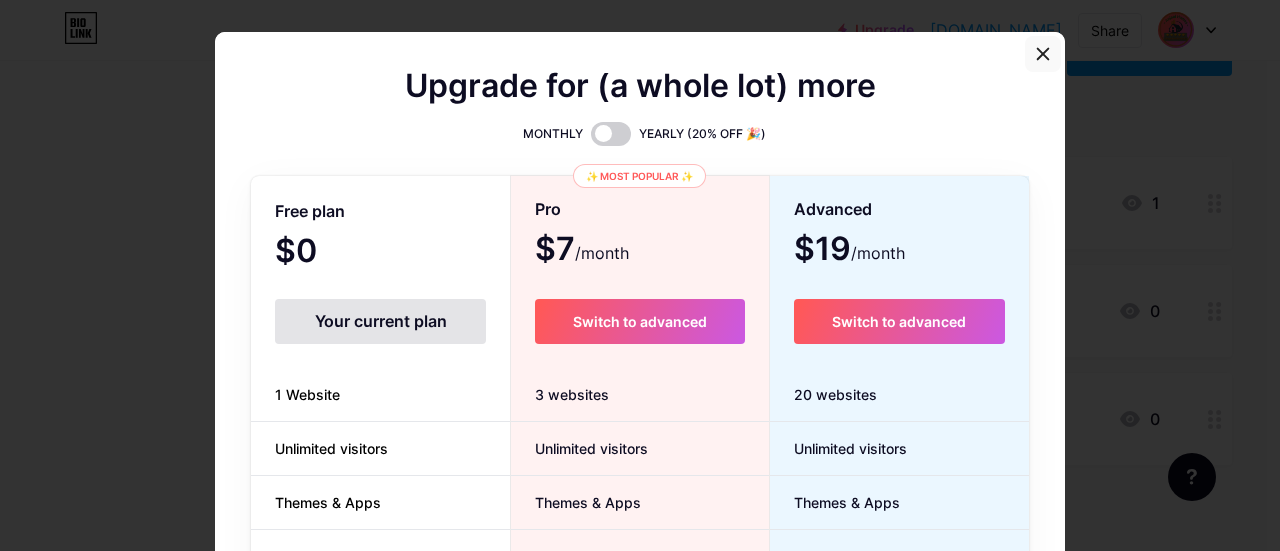 click 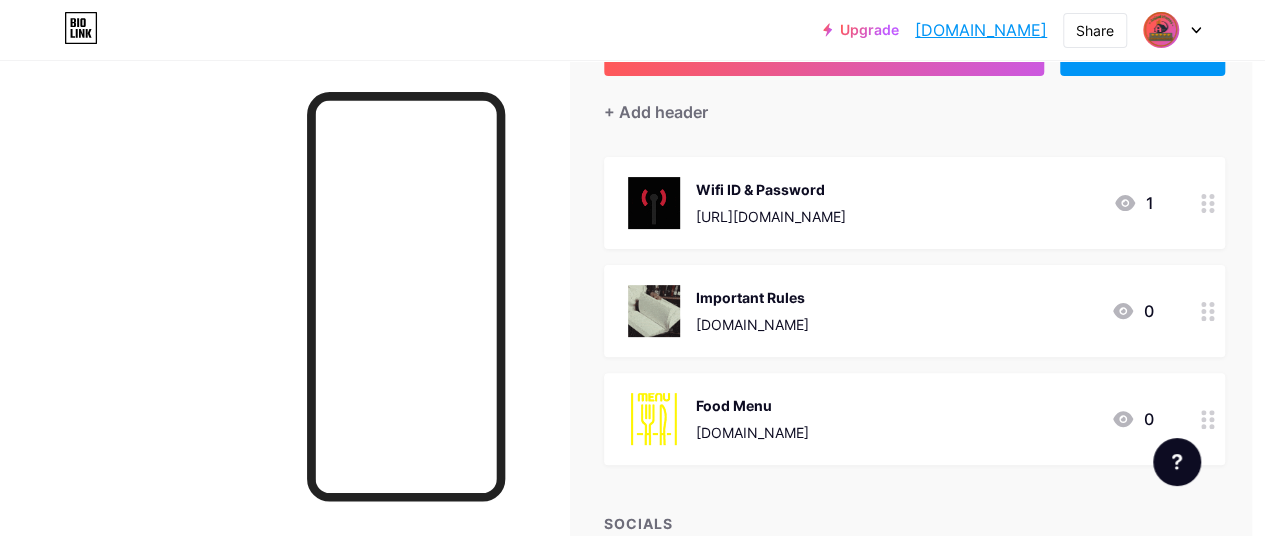 scroll, scrollTop: 319, scrollLeft: 13, axis: both 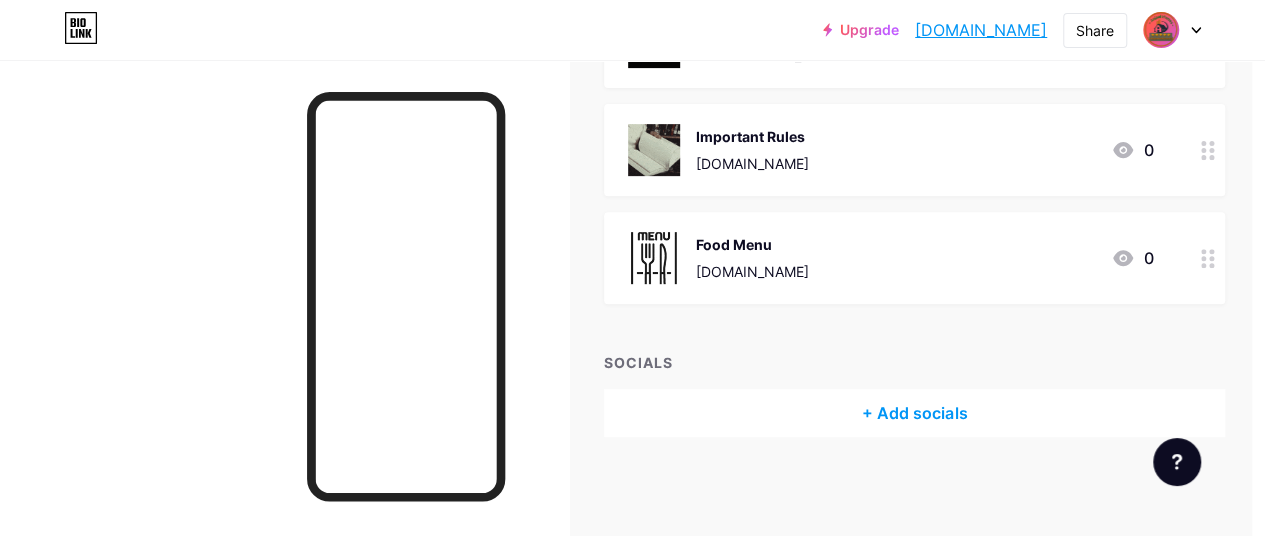 click at bounding box center (1177, 462) 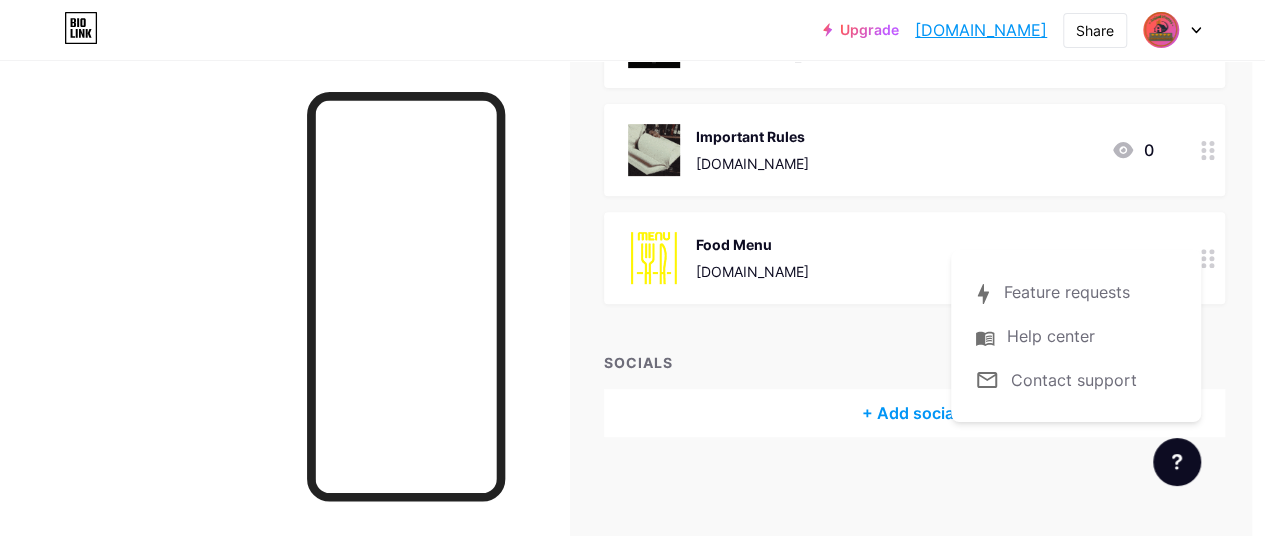 click on "Links
Posts
Design
Subscribers
NEW
Stats
Settings       + ADD LINK     + ADD EMBED
+ Add header
Wifi ID & Password
[URL][DOMAIN_NAME]
1
Important Rules
[DOMAIN_NAME]
0
Food Menu
[DOMAIN_NAME]
0
SOCIALS     + Add socials                       Feature requests             Help center         Contact support" at bounding box center (648, 139) 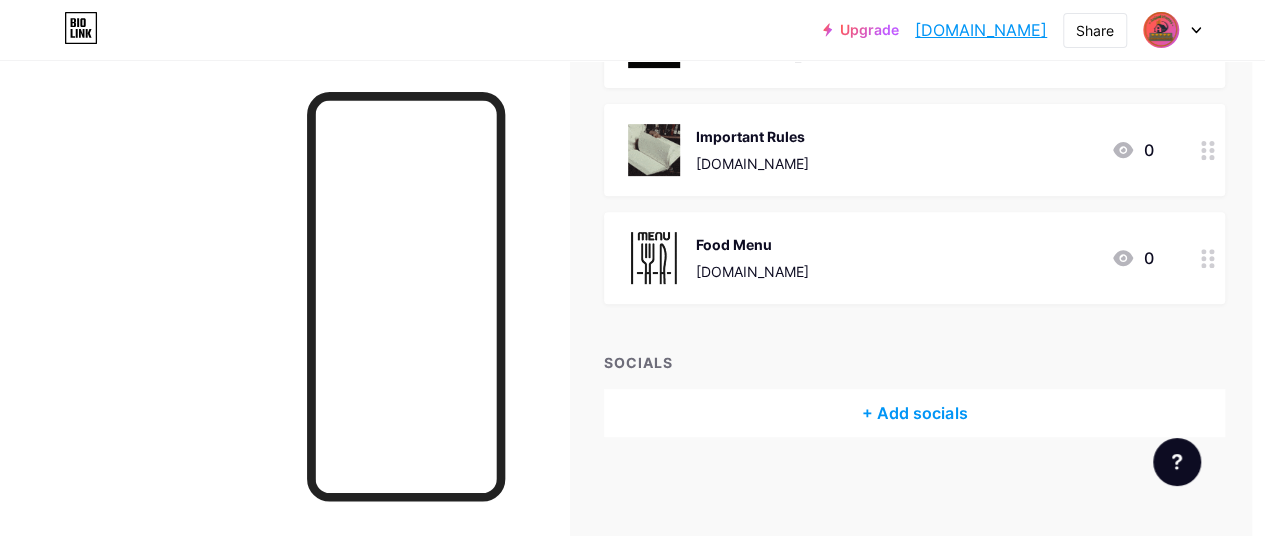 click on "+ Add socials" at bounding box center [914, 413] 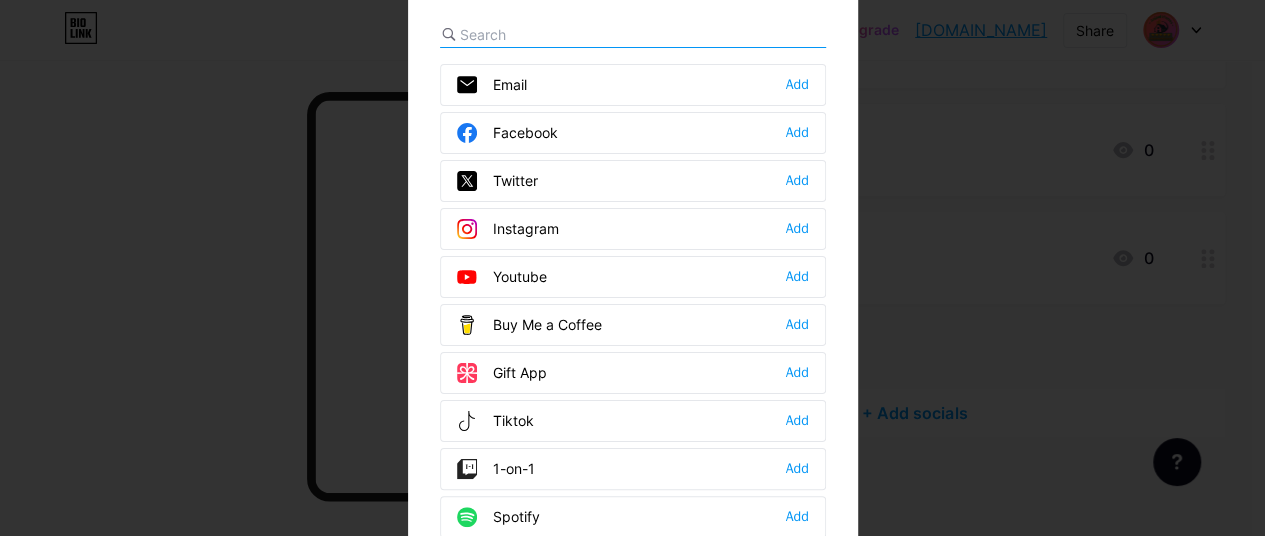 scroll, scrollTop: 304, scrollLeft: 13, axis: both 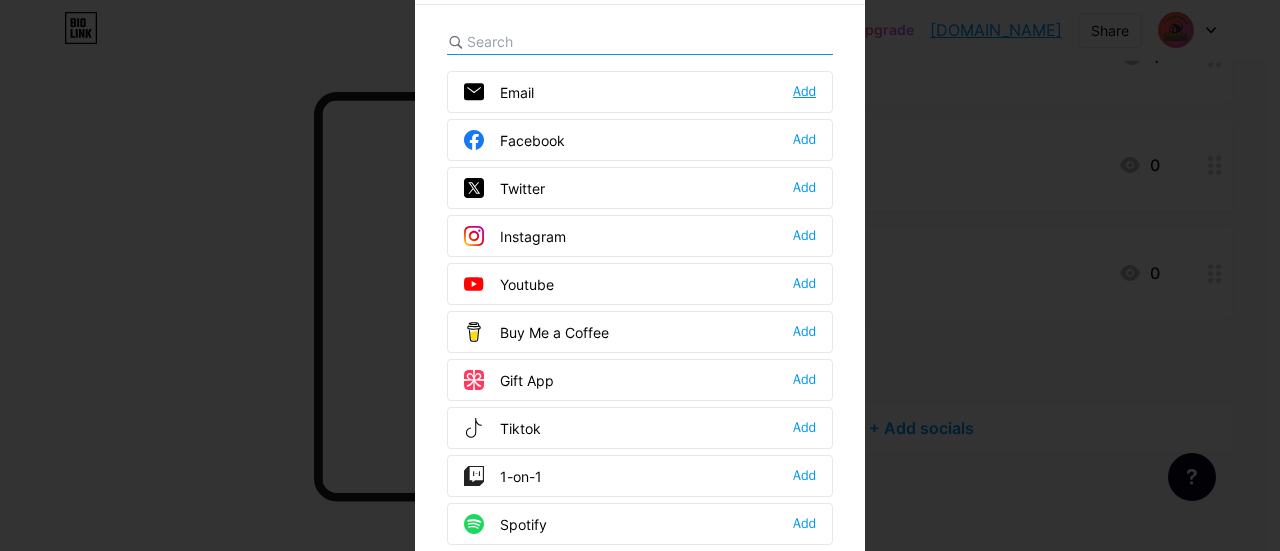 click on "Add" at bounding box center [804, 92] 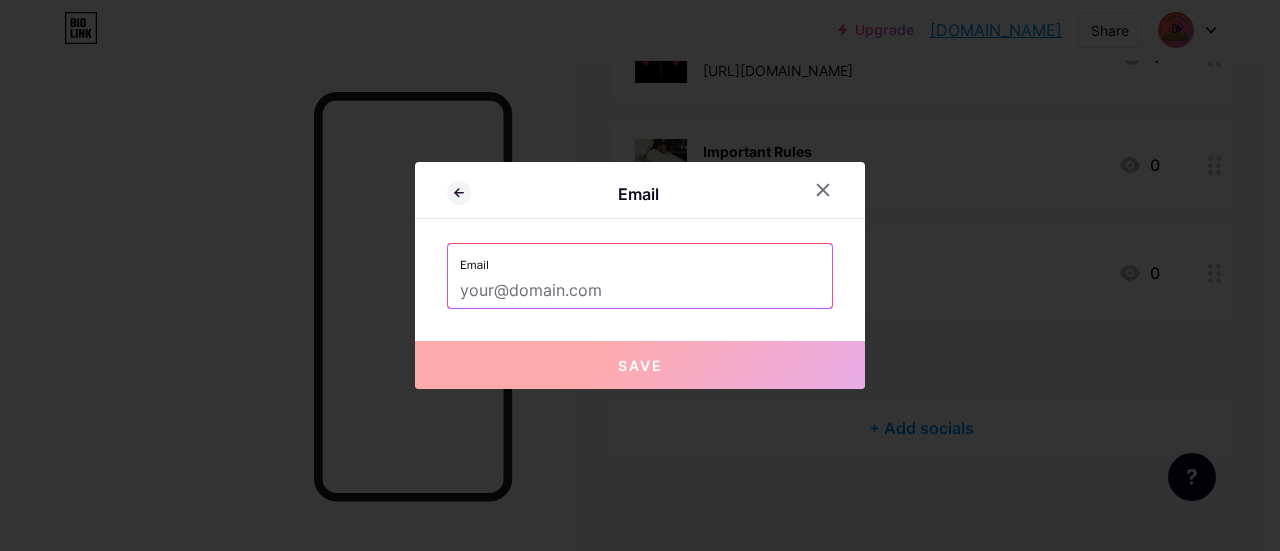 click on "Email" at bounding box center (640, 259) 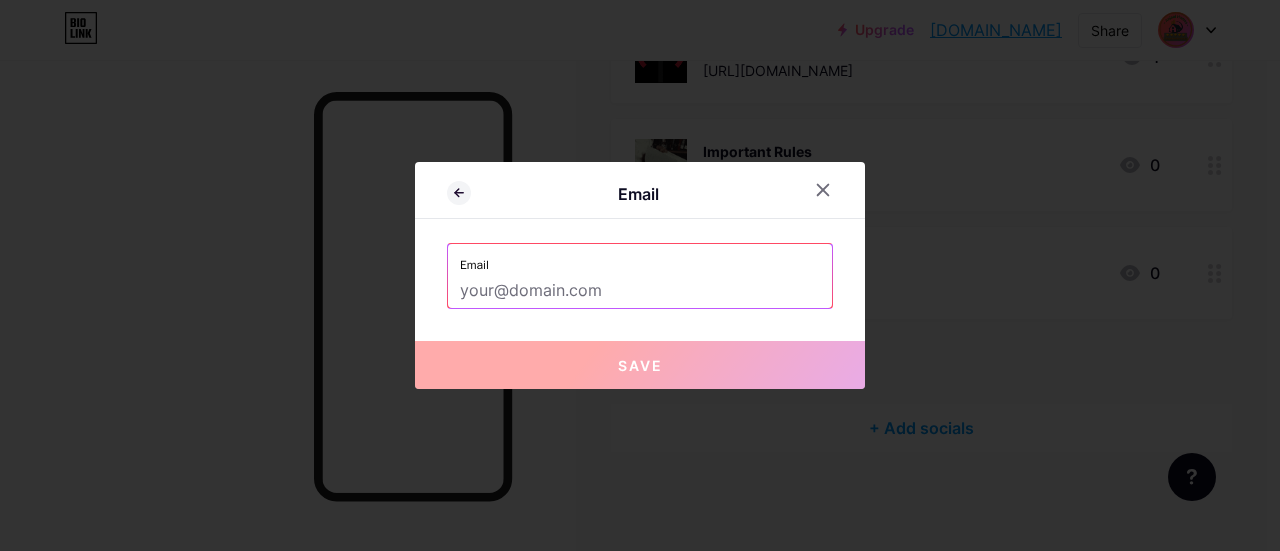 click at bounding box center [640, 291] 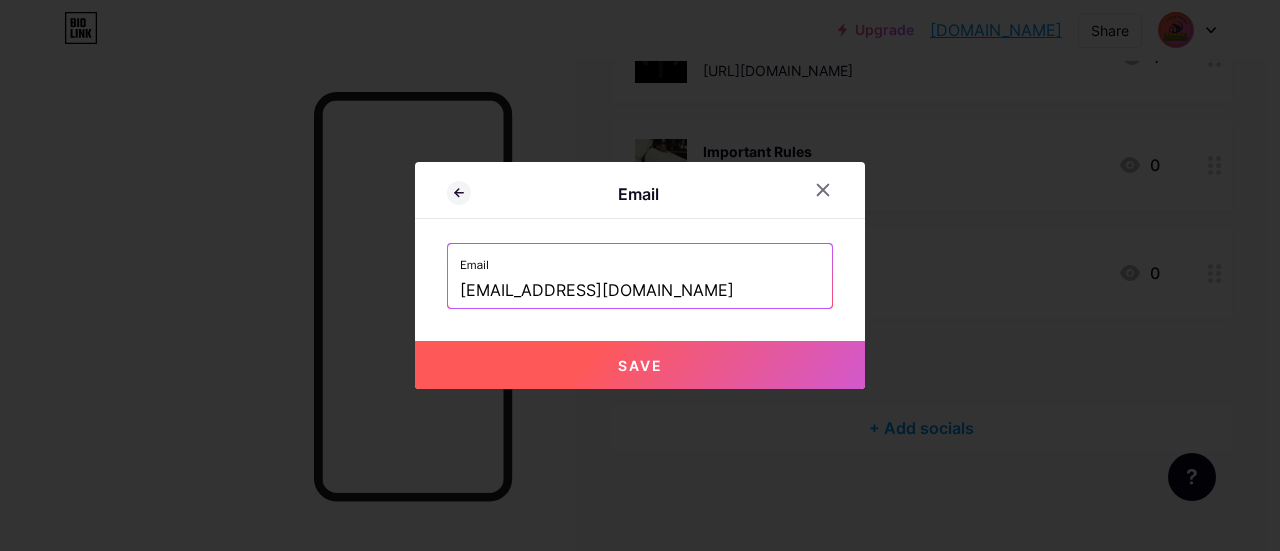 click on "Save" at bounding box center (640, 365) 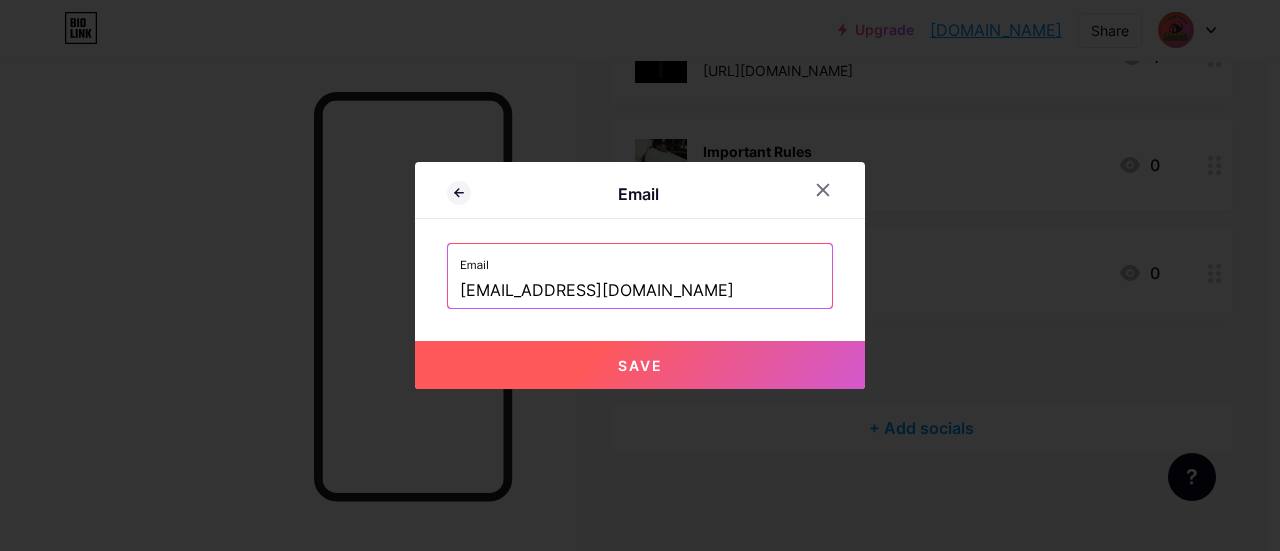 type on "mailto:[EMAIL_ADDRESS][DOMAIN_NAME]" 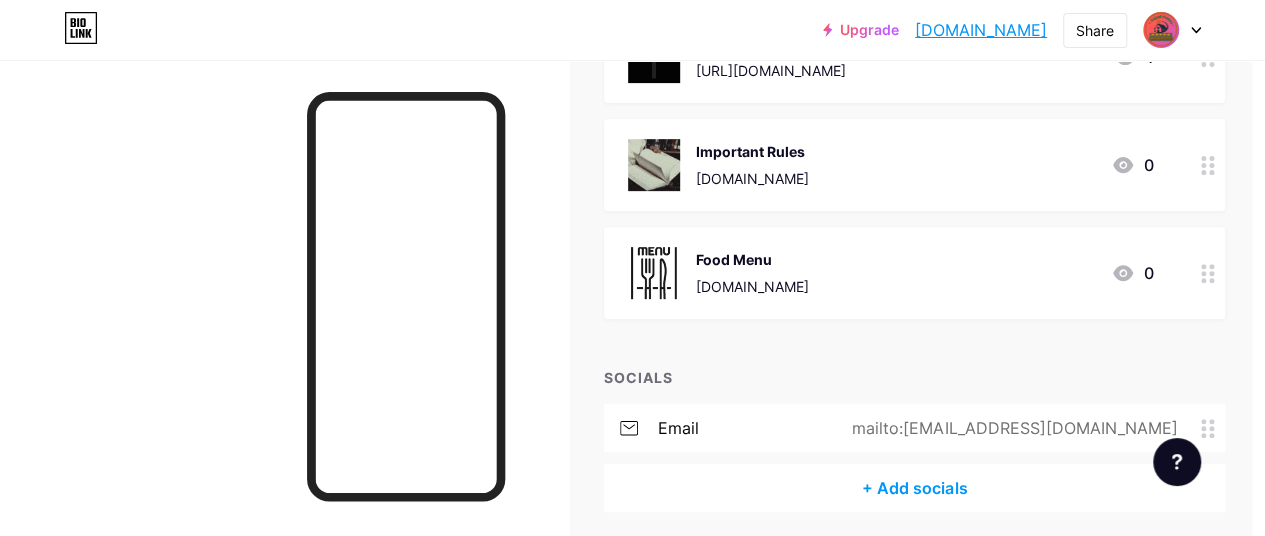 click on "+ Add socials" at bounding box center (914, 488) 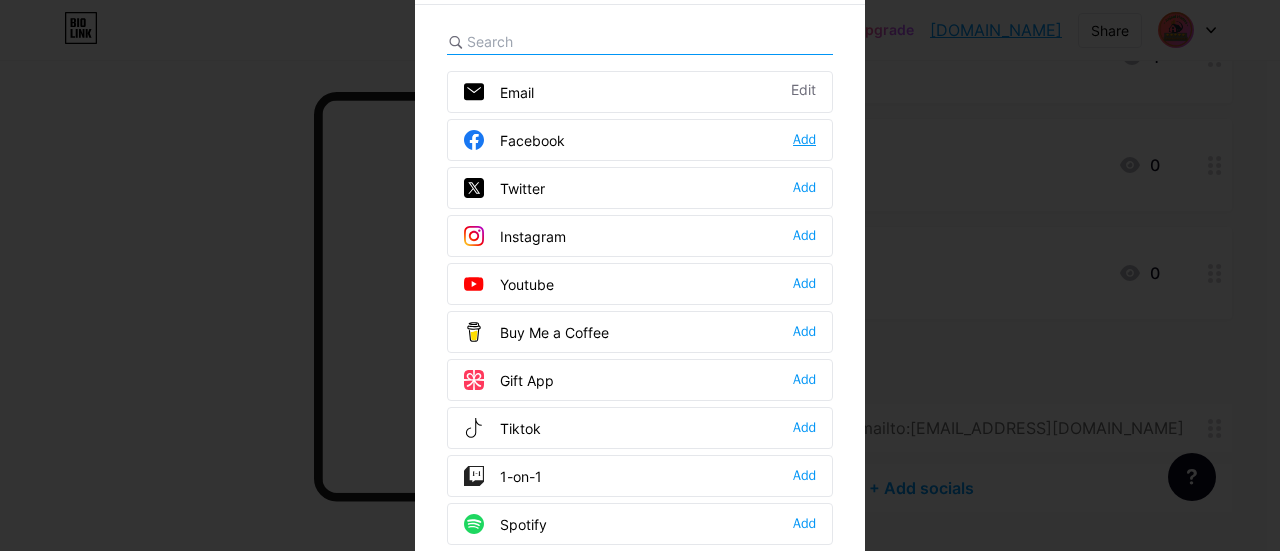 click on "Add" at bounding box center [804, 140] 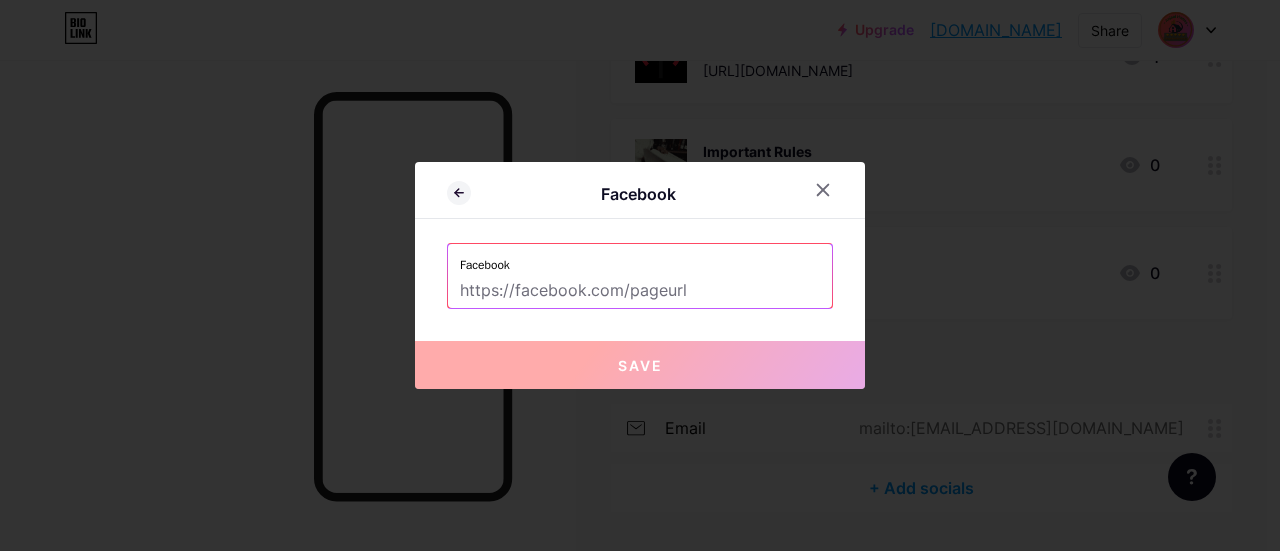 click at bounding box center [640, 291] 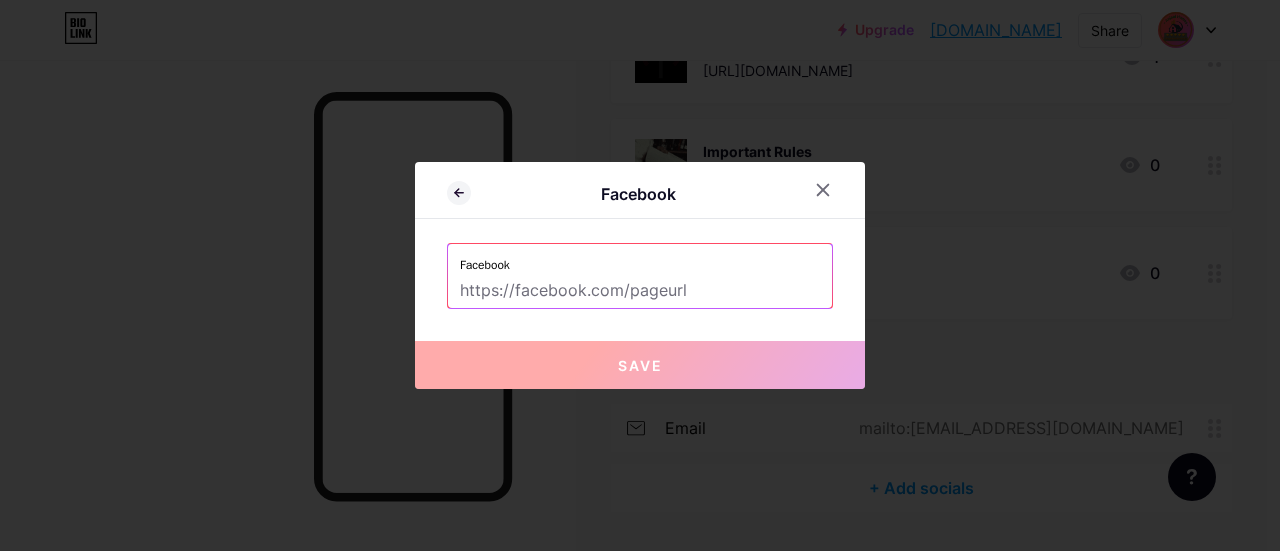 paste on "[URL][DOMAIN_NAME]" 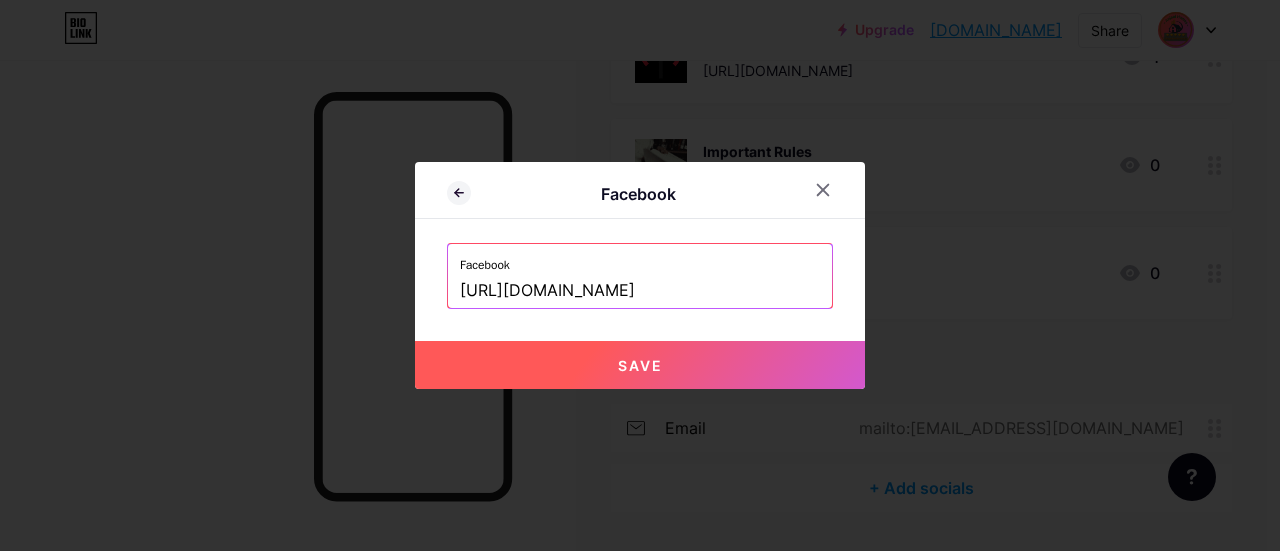 type on "[URL][DOMAIN_NAME]" 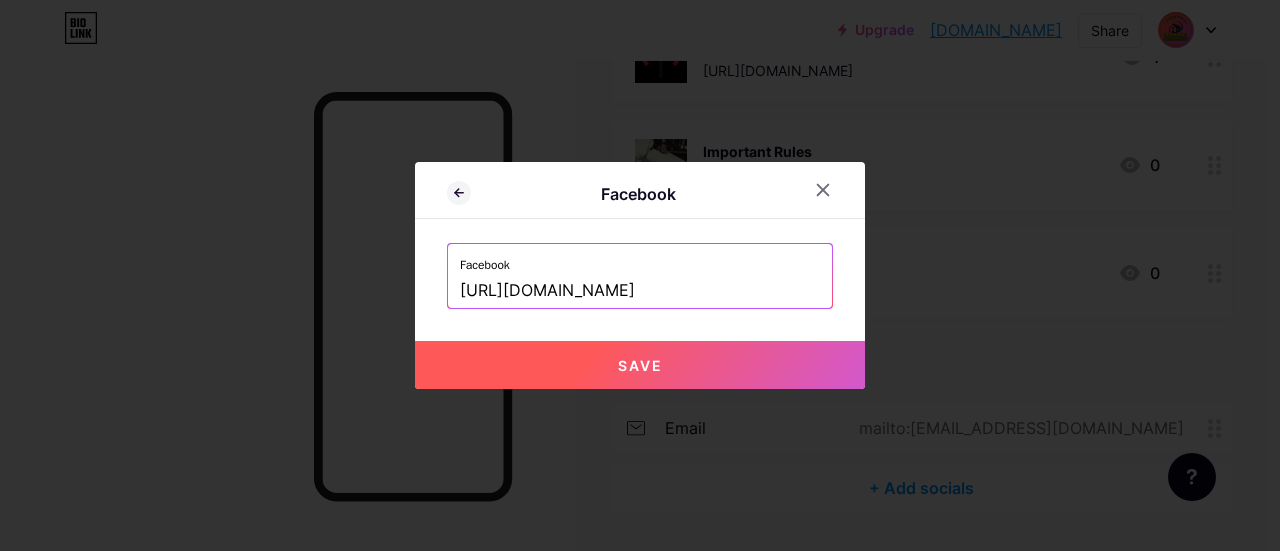 click on "Save" at bounding box center [640, 365] 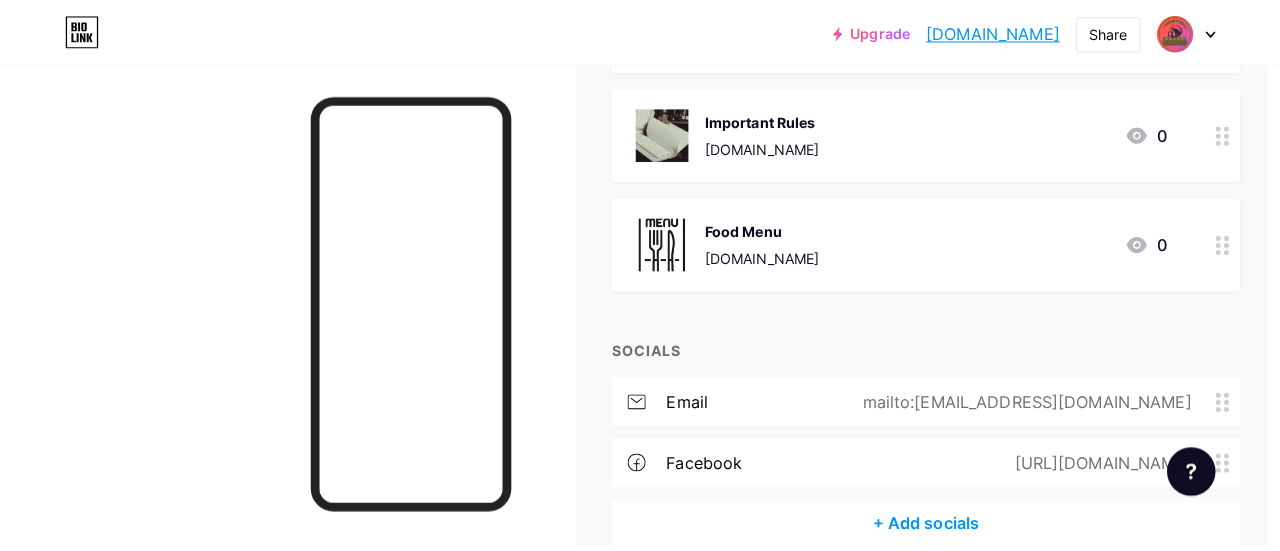 scroll, scrollTop: 392, scrollLeft: 13, axis: both 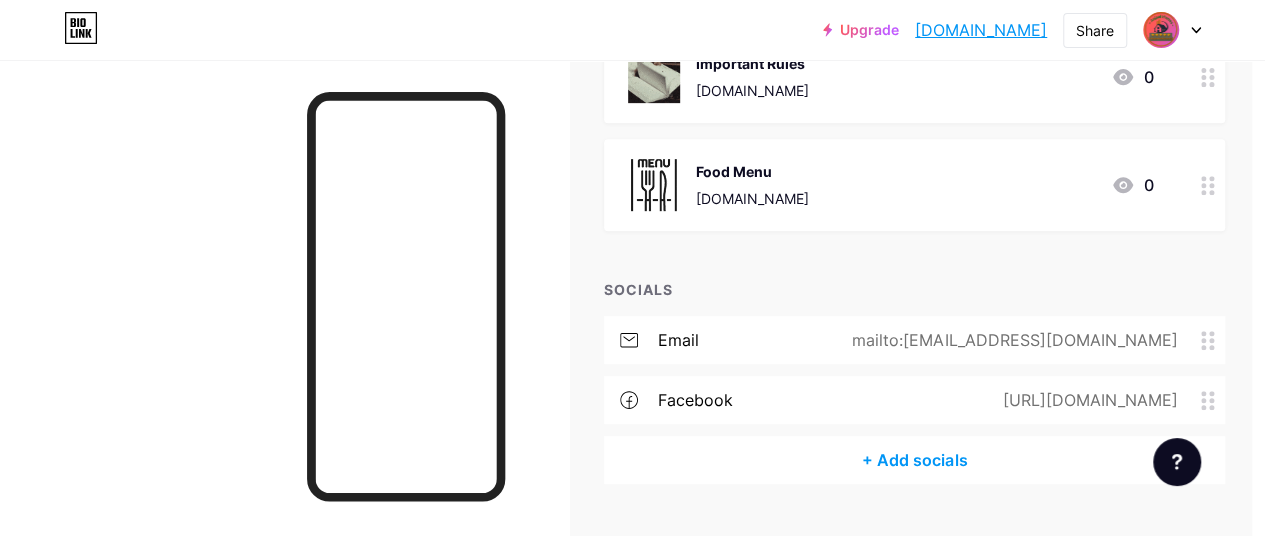 click on "+ Add socials" at bounding box center [914, 460] 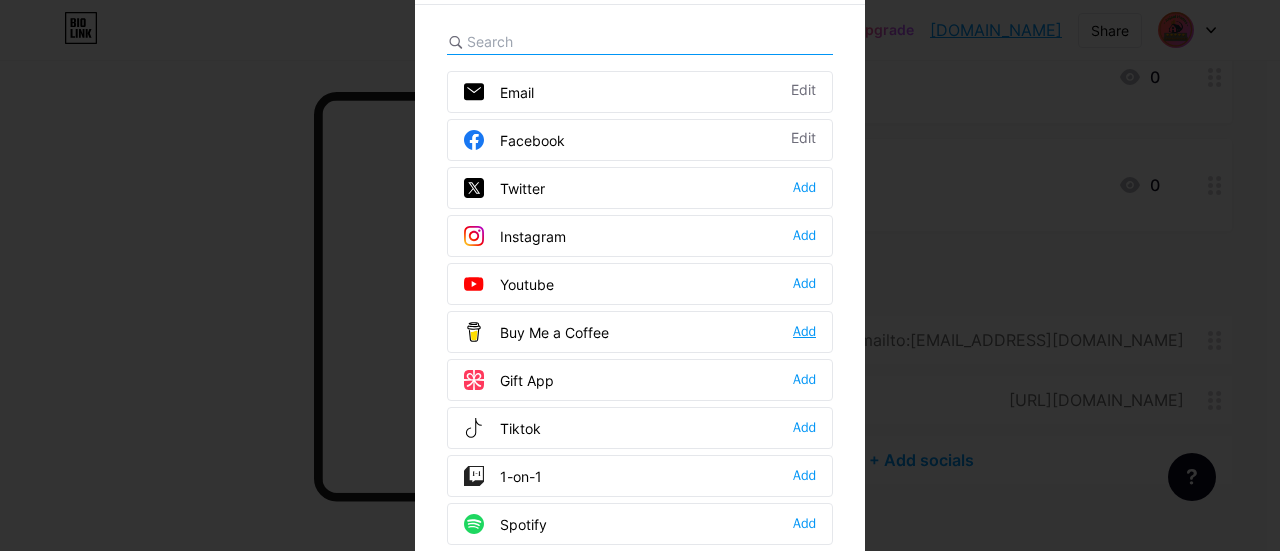 click on "Add" at bounding box center (804, 332) 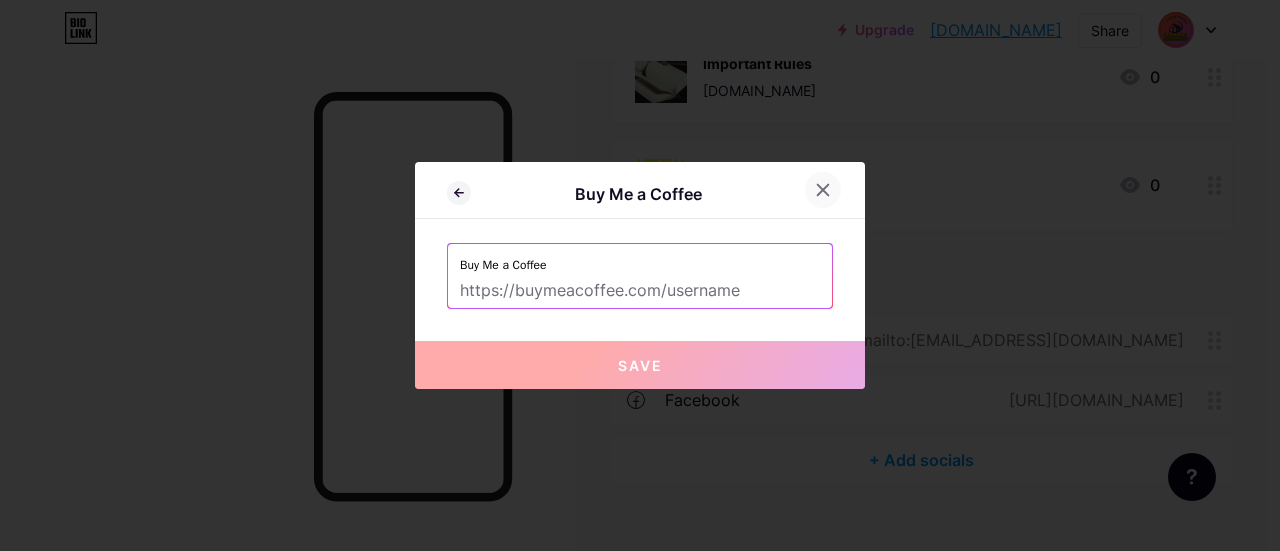 click 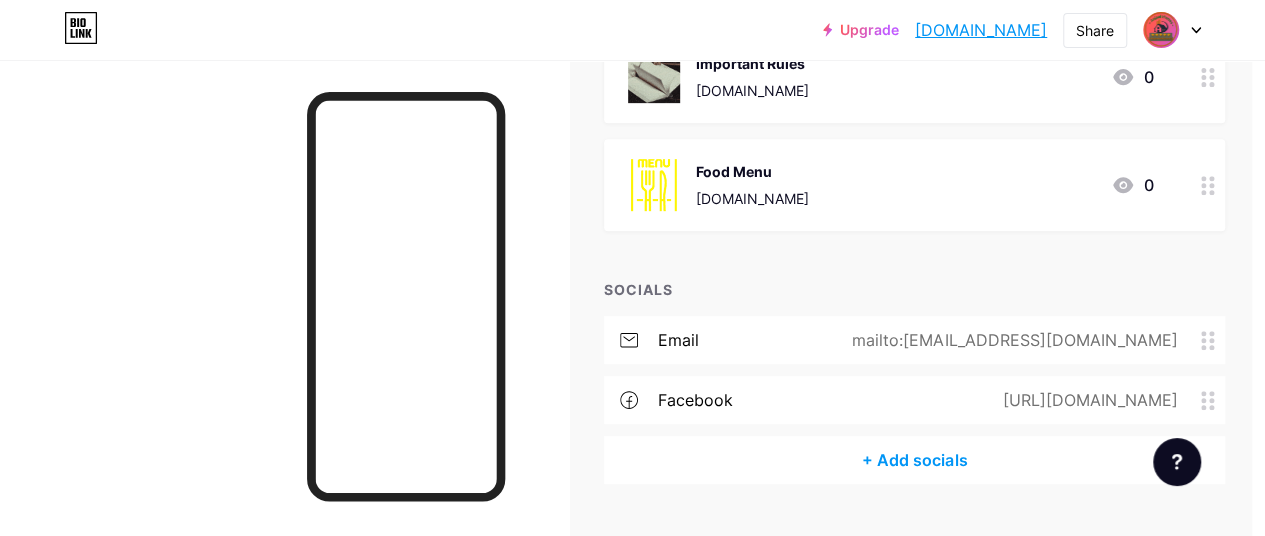 click on "+ Add socials" at bounding box center (914, 460) 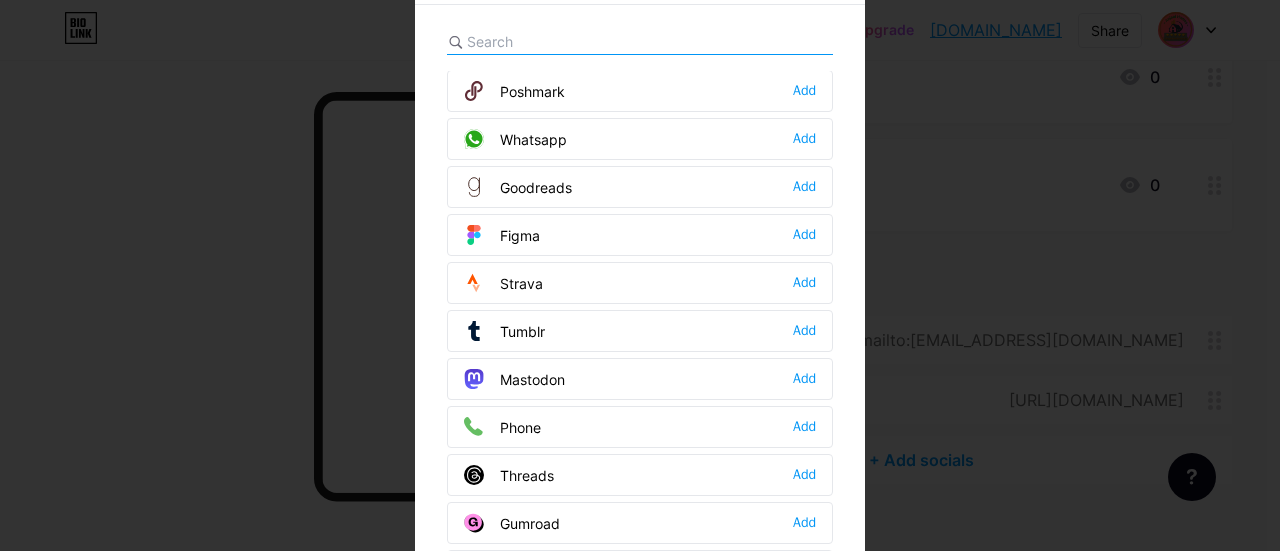 scroll, scrollTop: 1714, scrollLeft: 0, axis: vertical 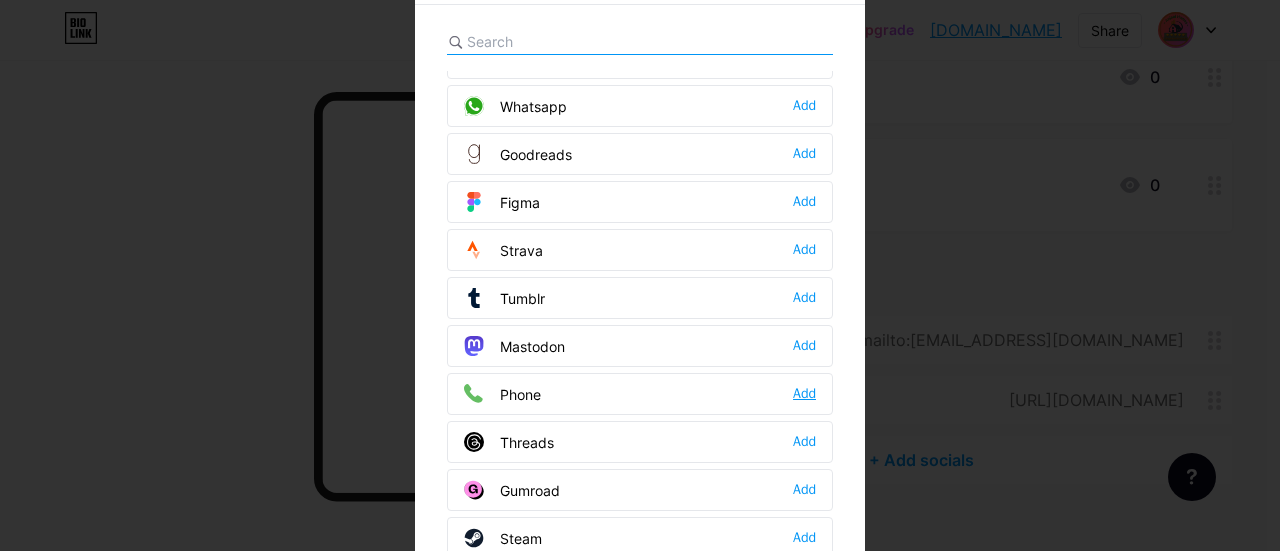 click on "Add" at bounding box center [804, 394] 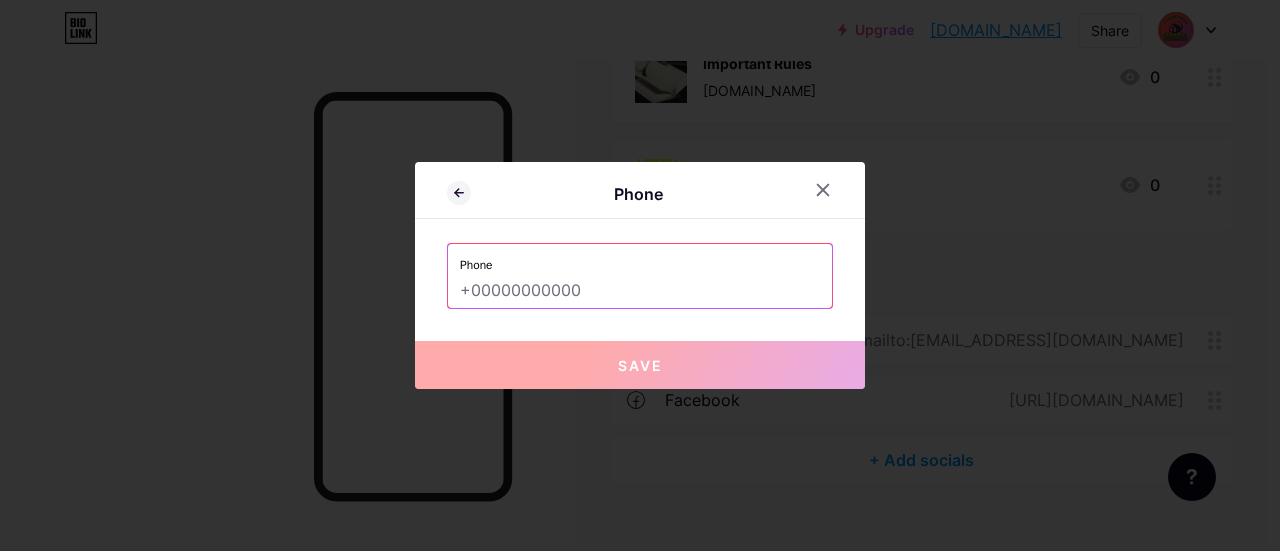 click at bounding box center (640, 291) 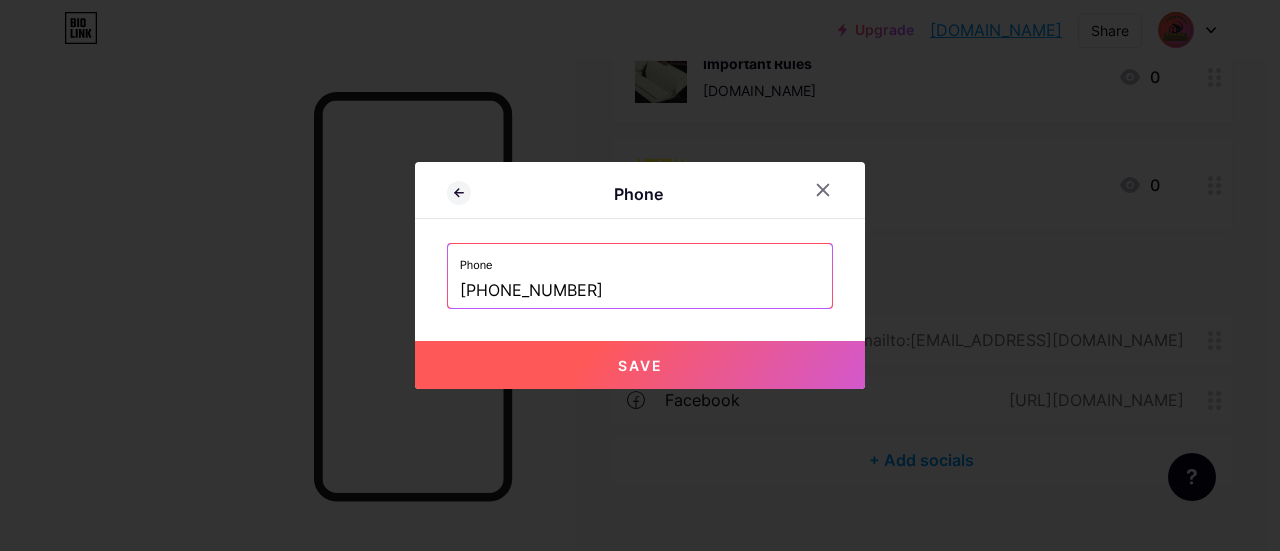 click on "Save" at bounding box center (640, 365) 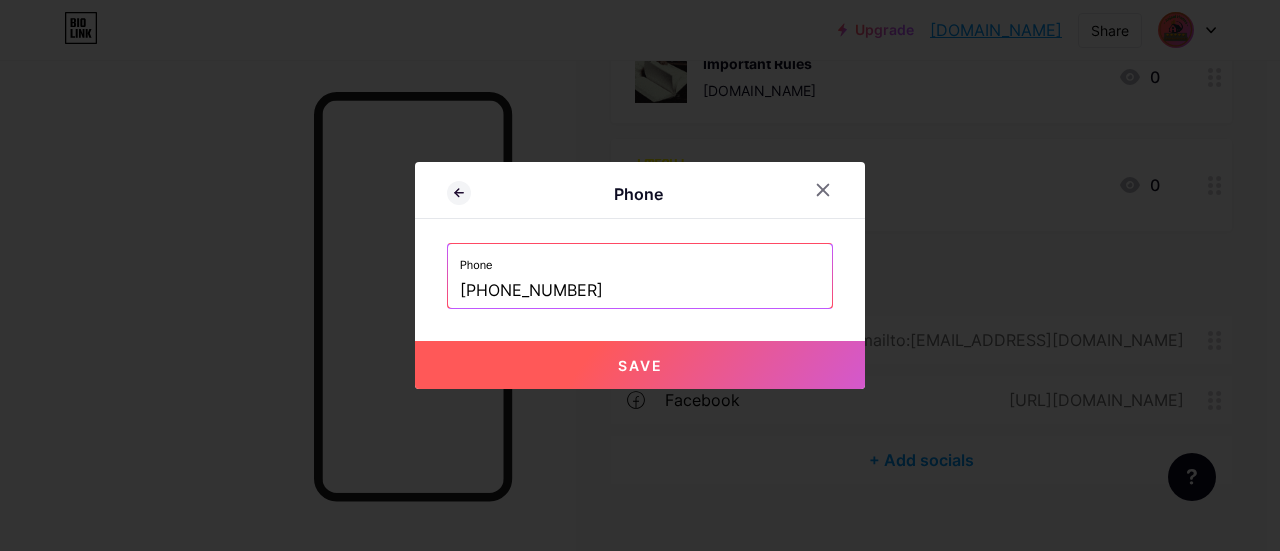 type on "tel:[PHONE_NUMBER]" 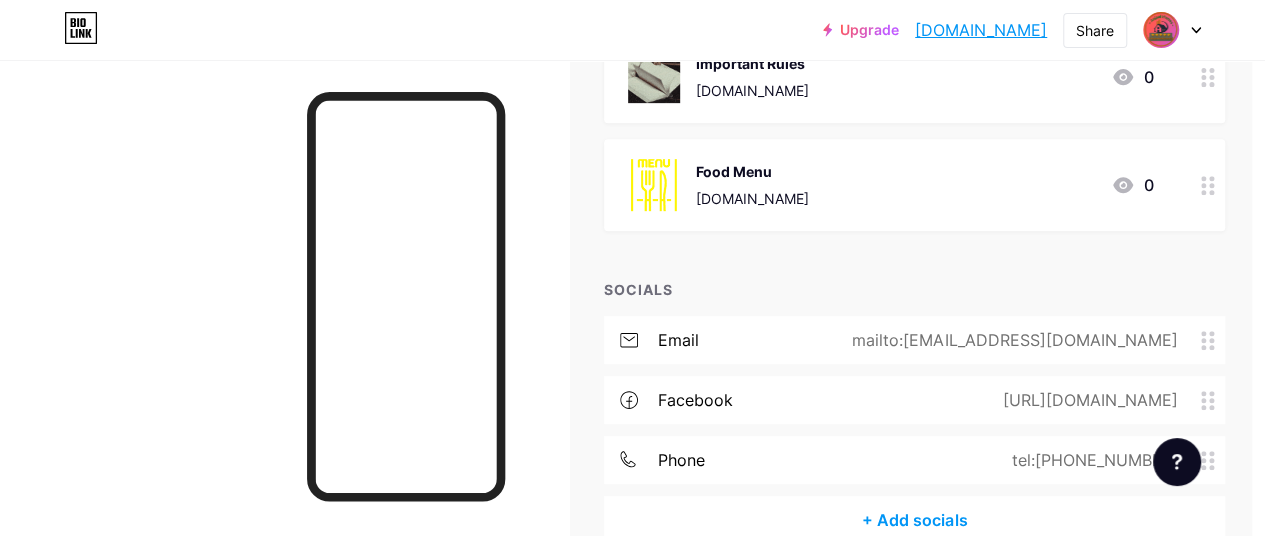 click on "+ Add socials" at bounding box center [914, 520] 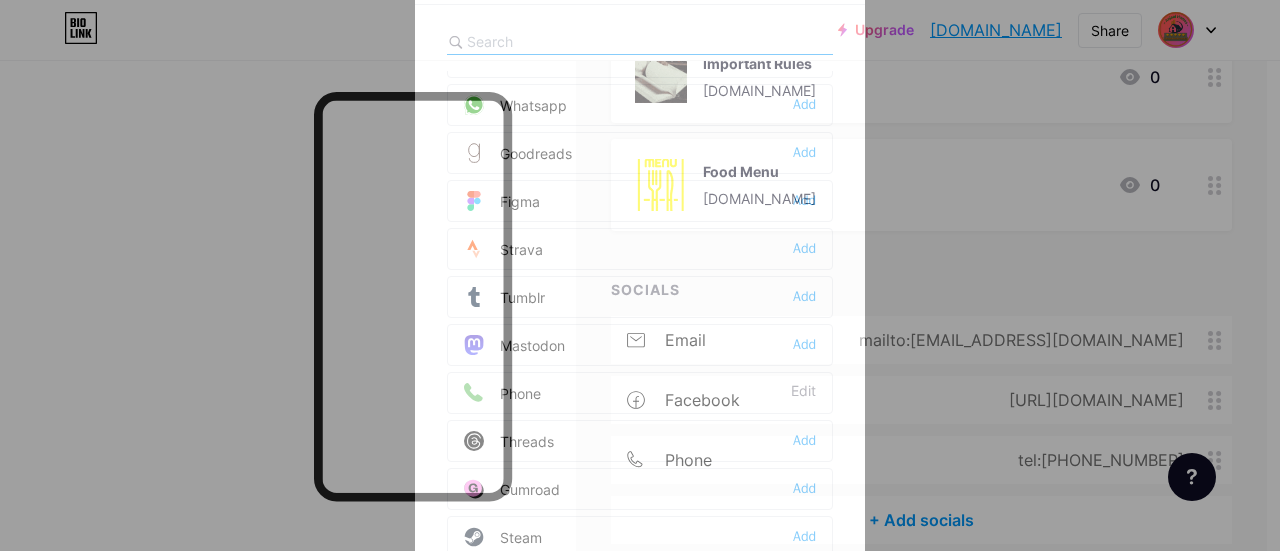 scroll, scrollTop: 1772, scrollLeft: 0, axis: vertical 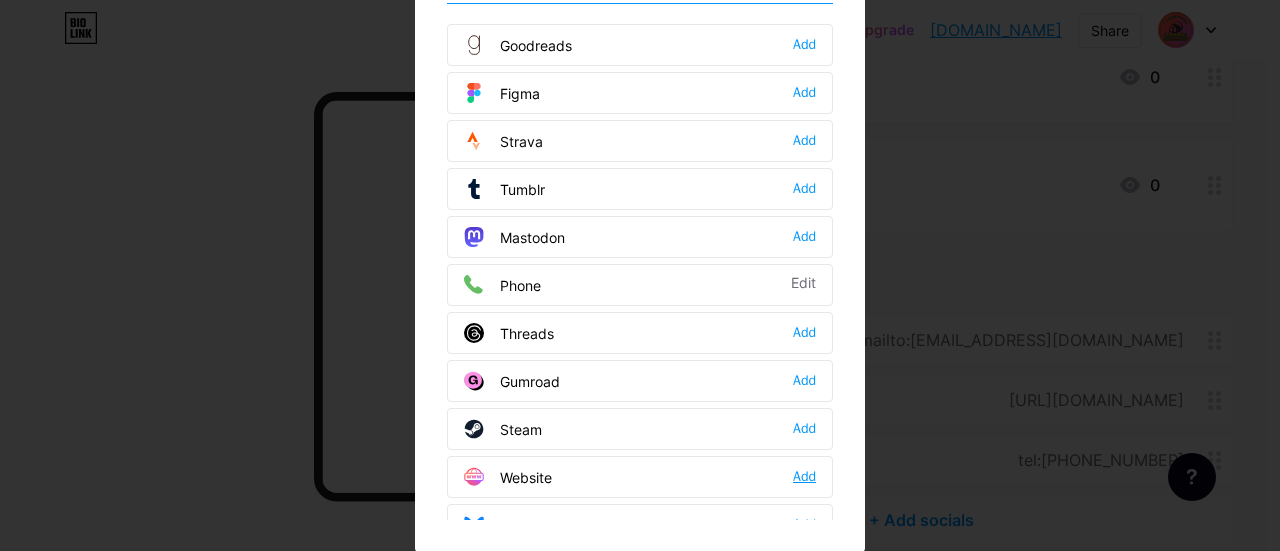 click on "Add" at bounding box center (804, 477) 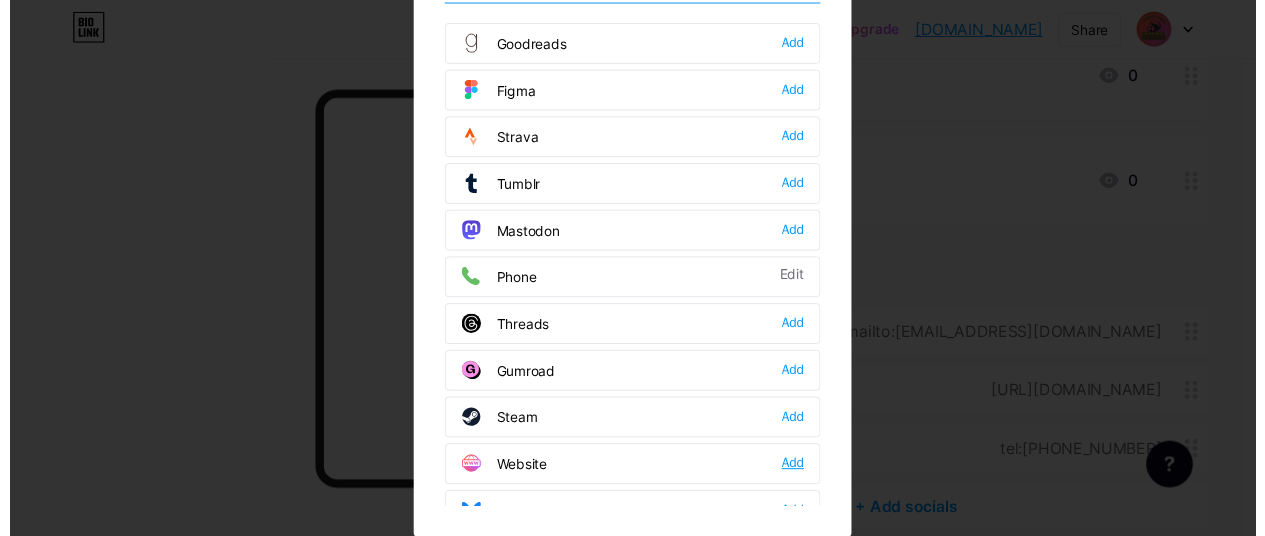 scroll, scrollTop: 0, scrollLeft: 0, axis: both 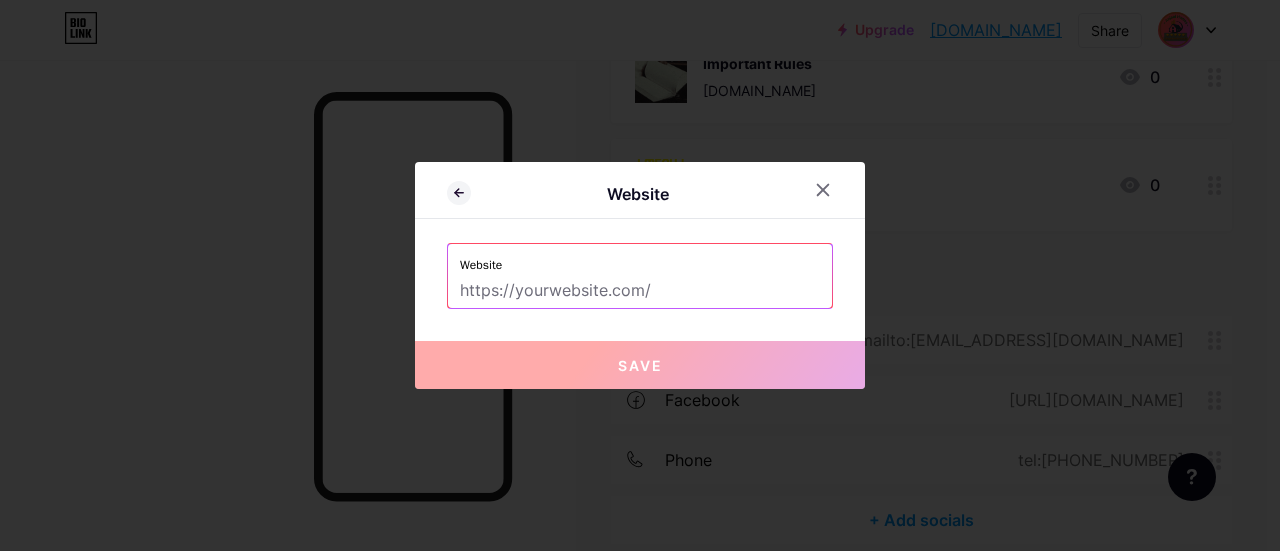 click at bounding box center [640, 291] 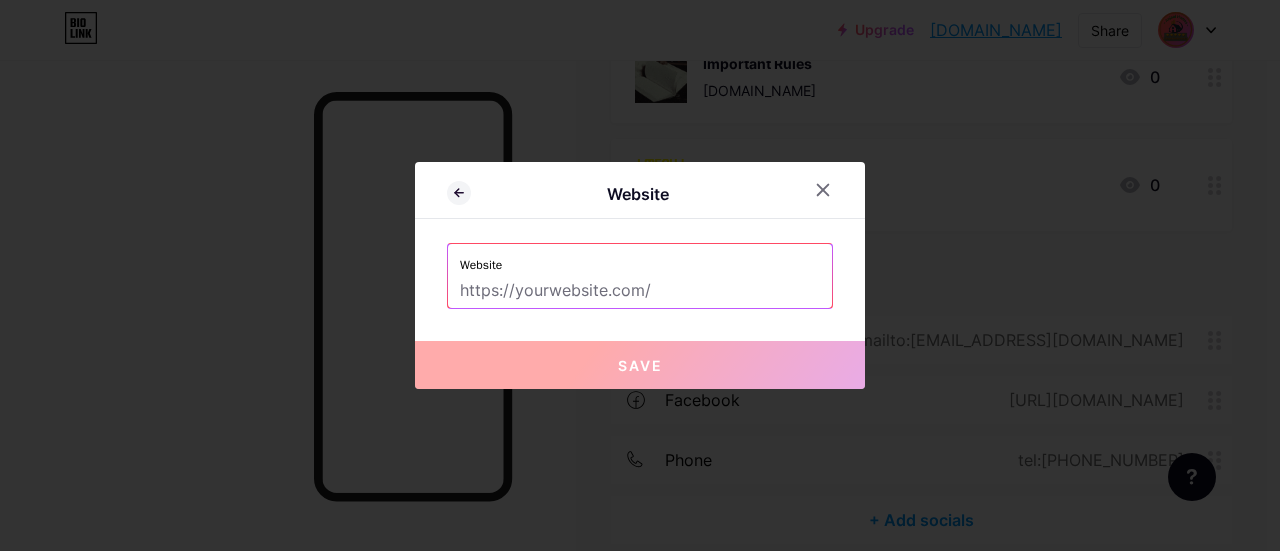 paste on "[URL][DOMAIN_NAME]" 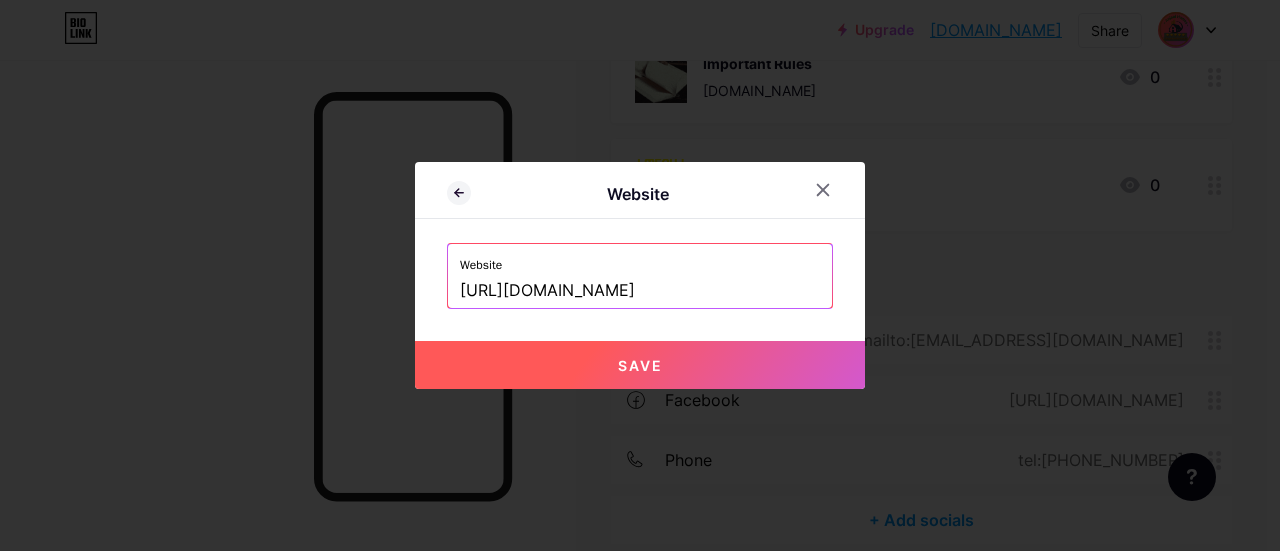 type on "[URL][DOMAIN_NAME]" 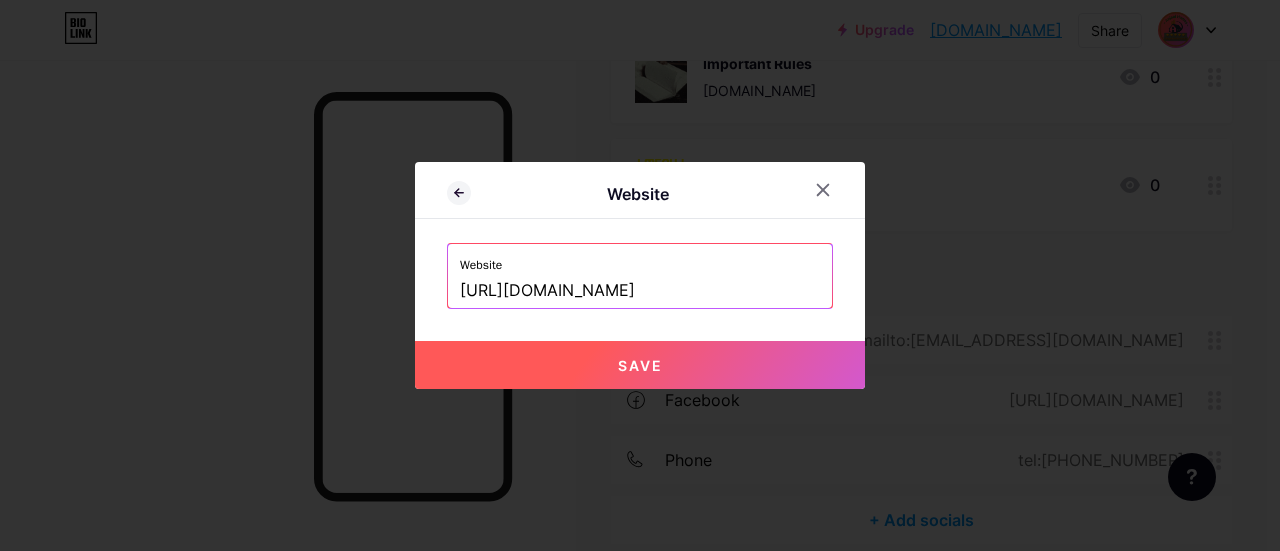 click on "Save" at bounding box center [640, 365] 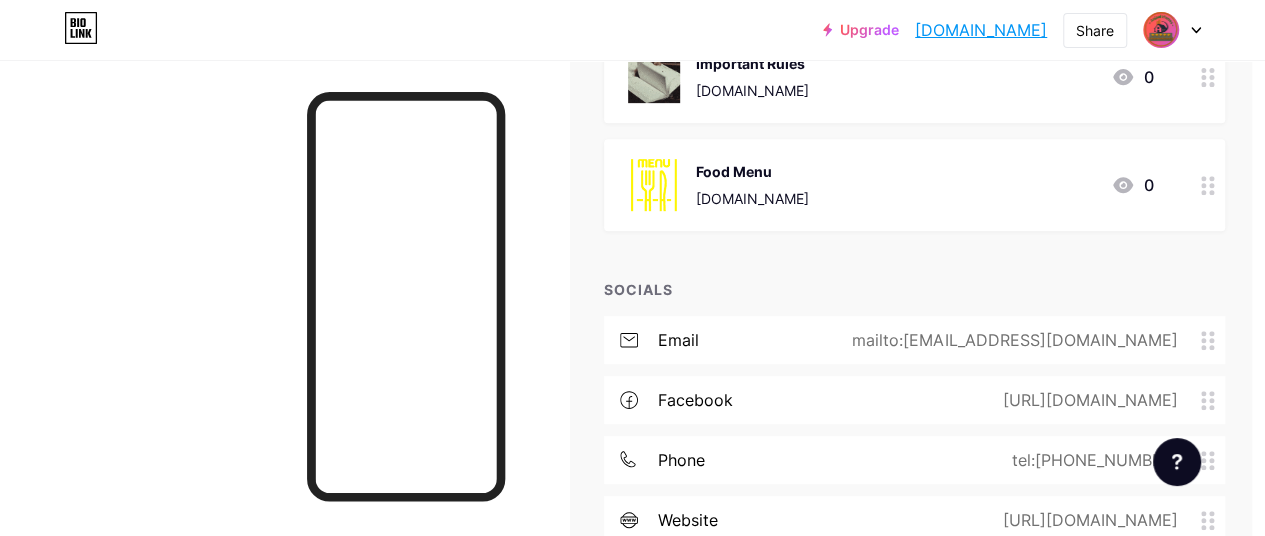 scroll, scrollTop: 559, scrollLeft: 13, axis: both 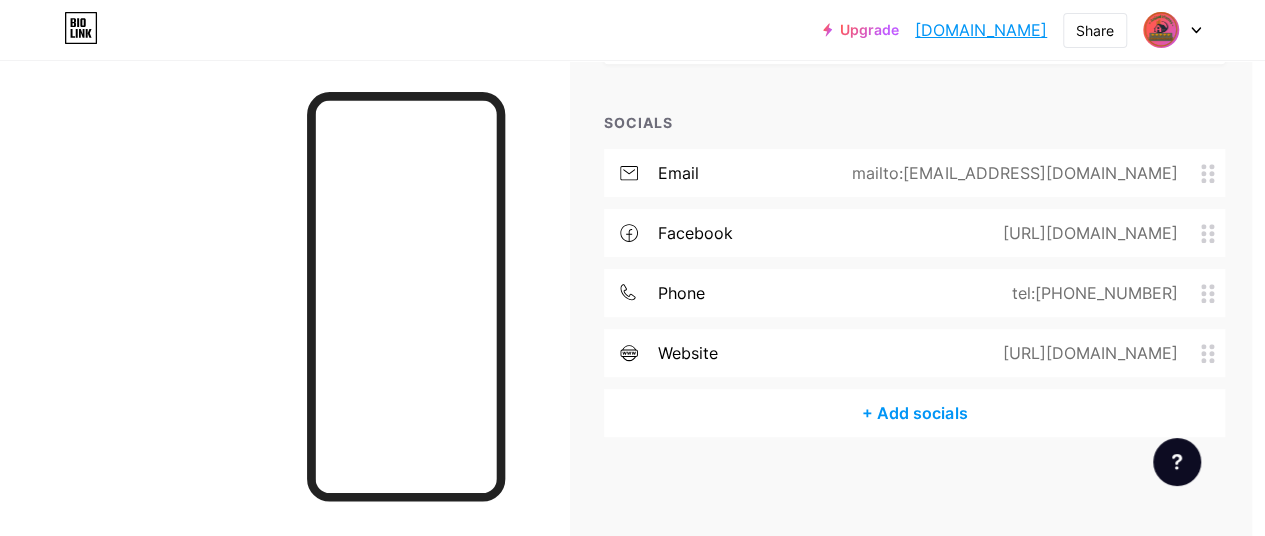 click on "+ Add socials" at bounding box center (914, 413) 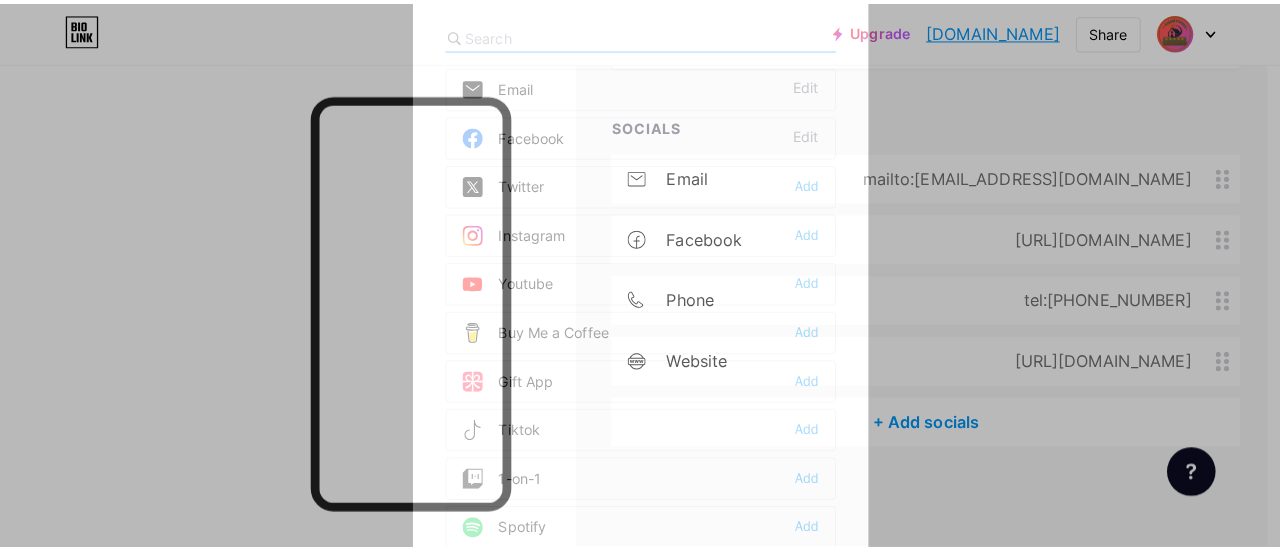scroll, scrollTop: 544, scrollLeft: 13, axis: both 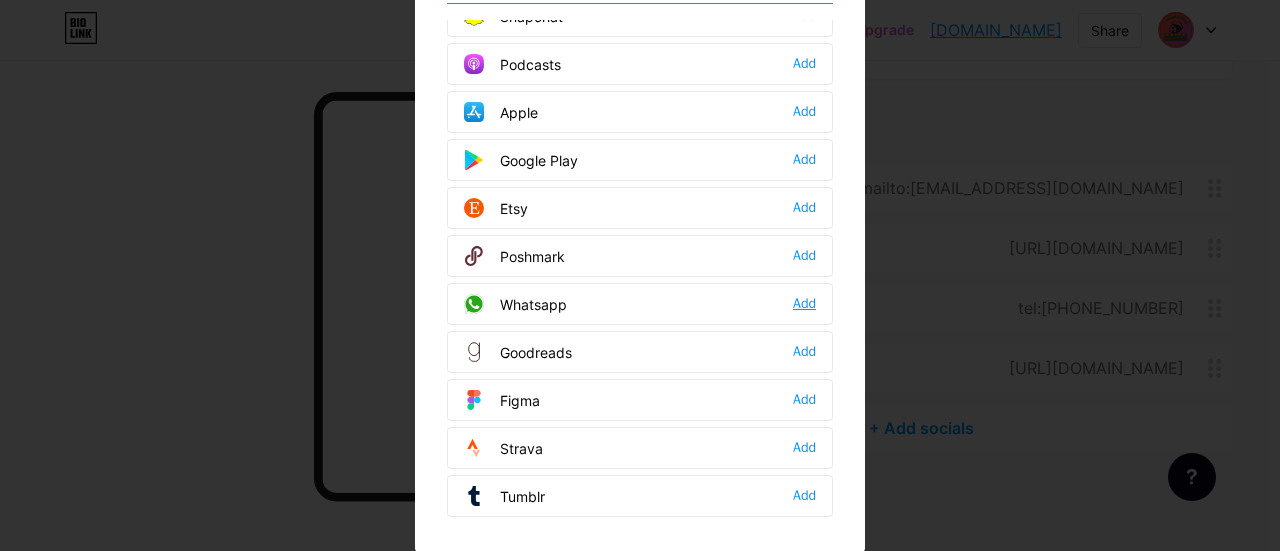 click on "Add" at bounding box center [804, 304] 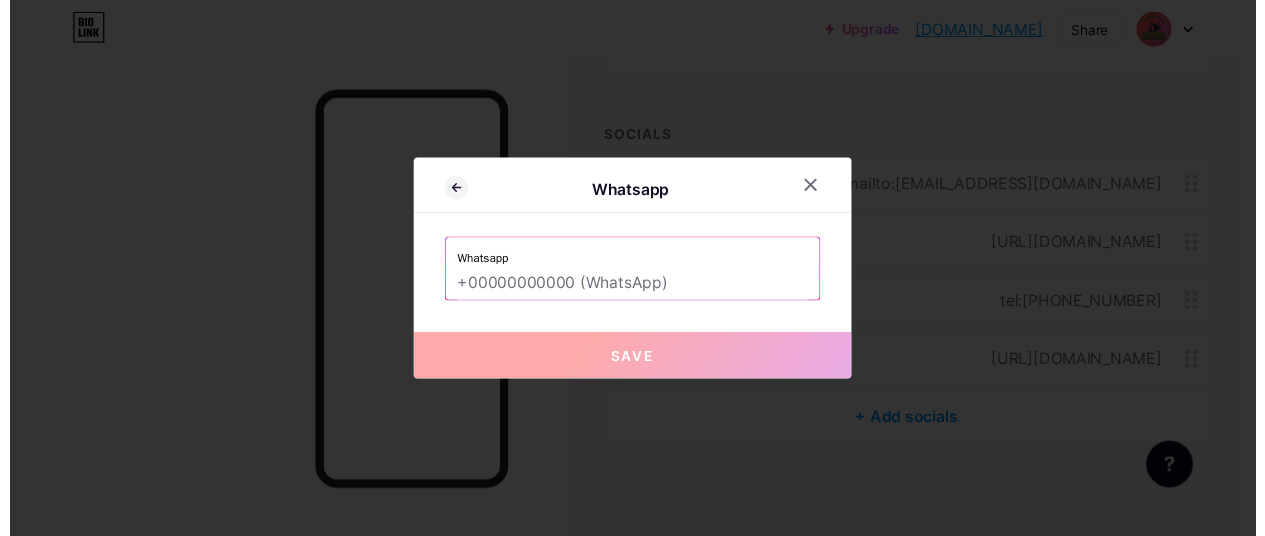 scroll, scrollTop: 0, scrollLeft: 0, axis: both 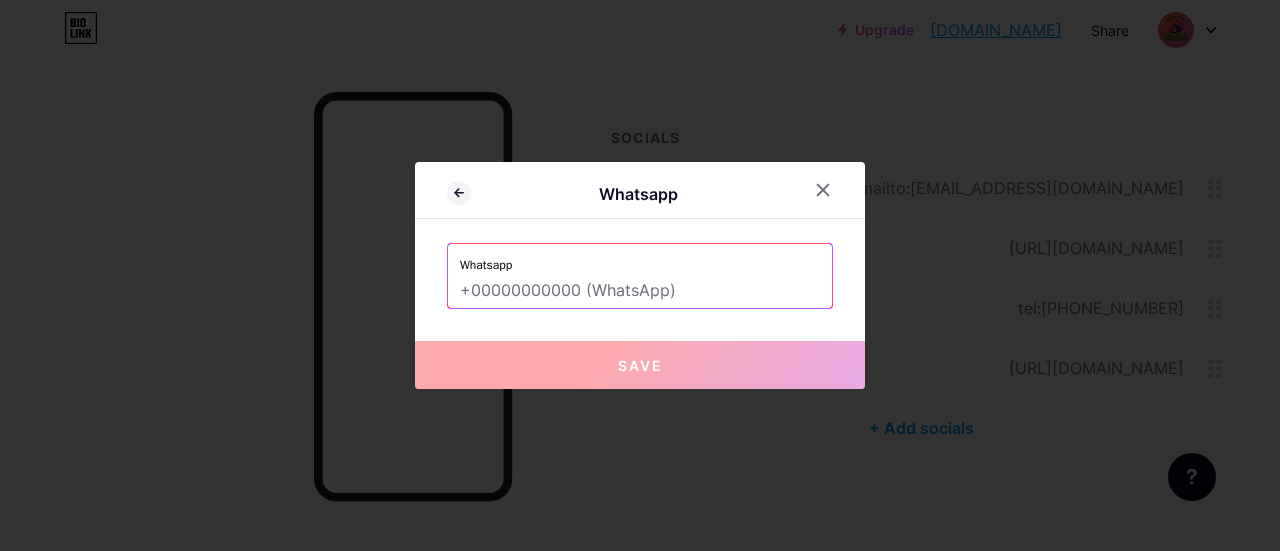 click at bounding box center (640, 291) 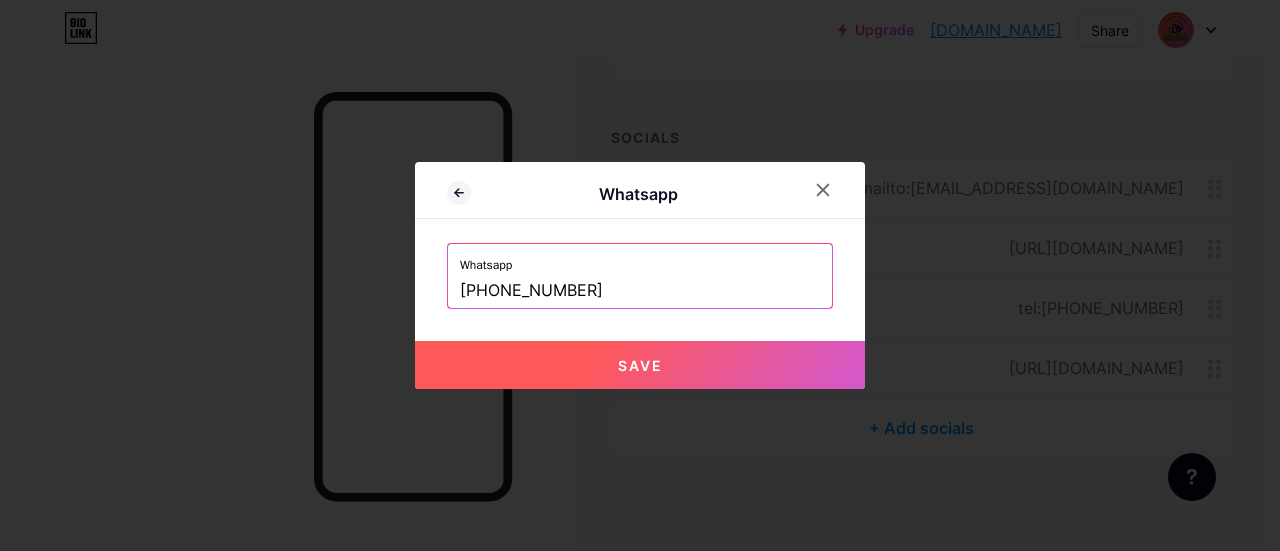 click on "Save" at bounding box center [640, 365] 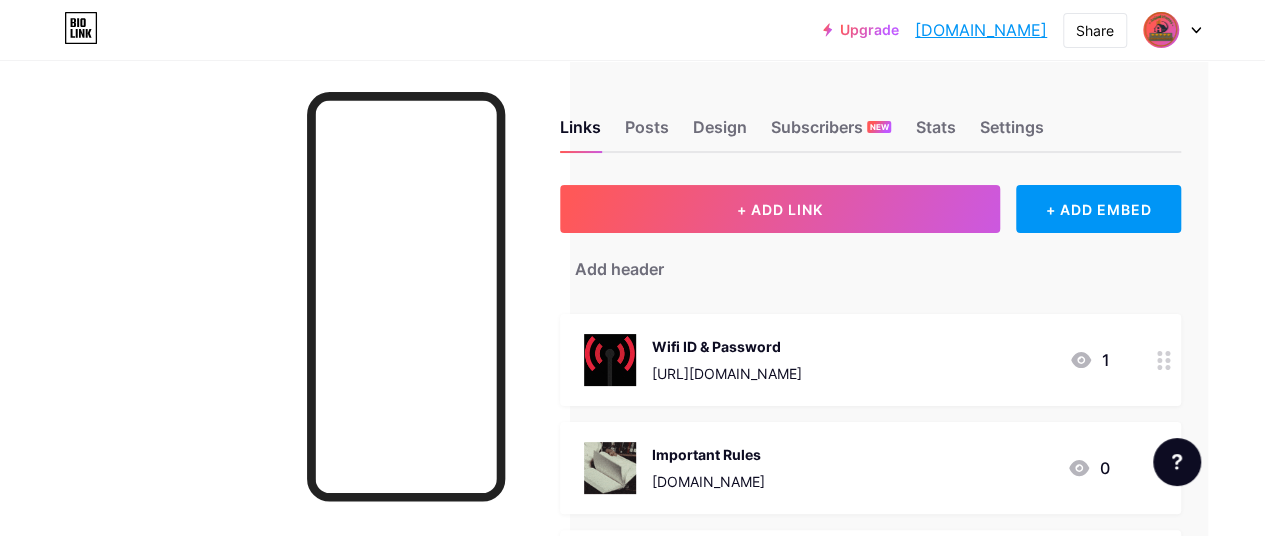scroll, scrollTop: 0, scrollLeft: 64, axis: horizontal 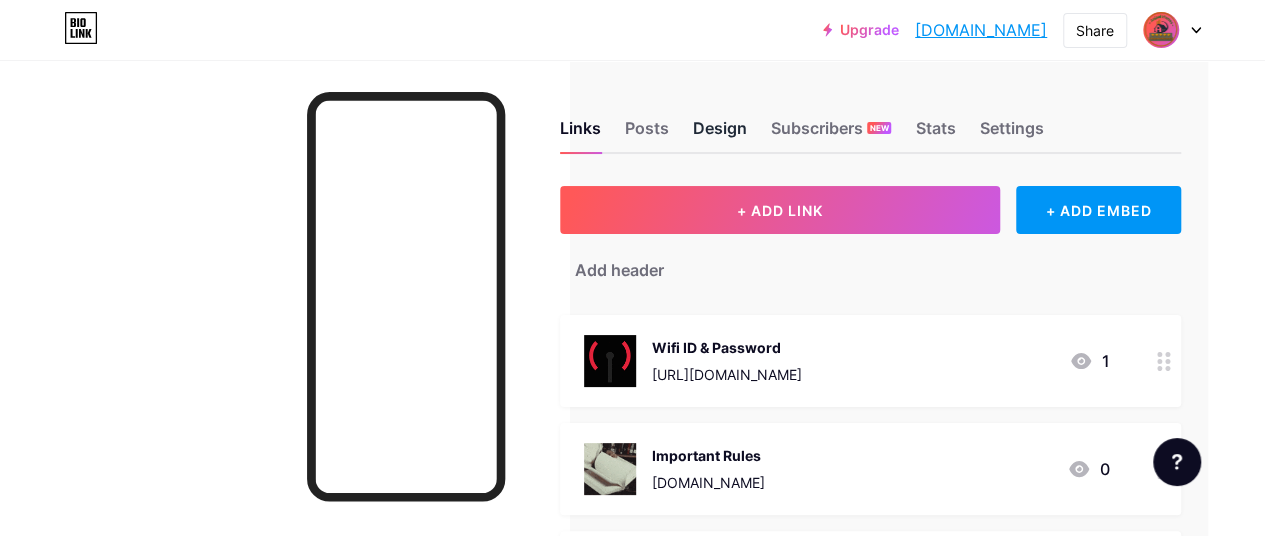 click on "Design" at bounding box center (720, 134) 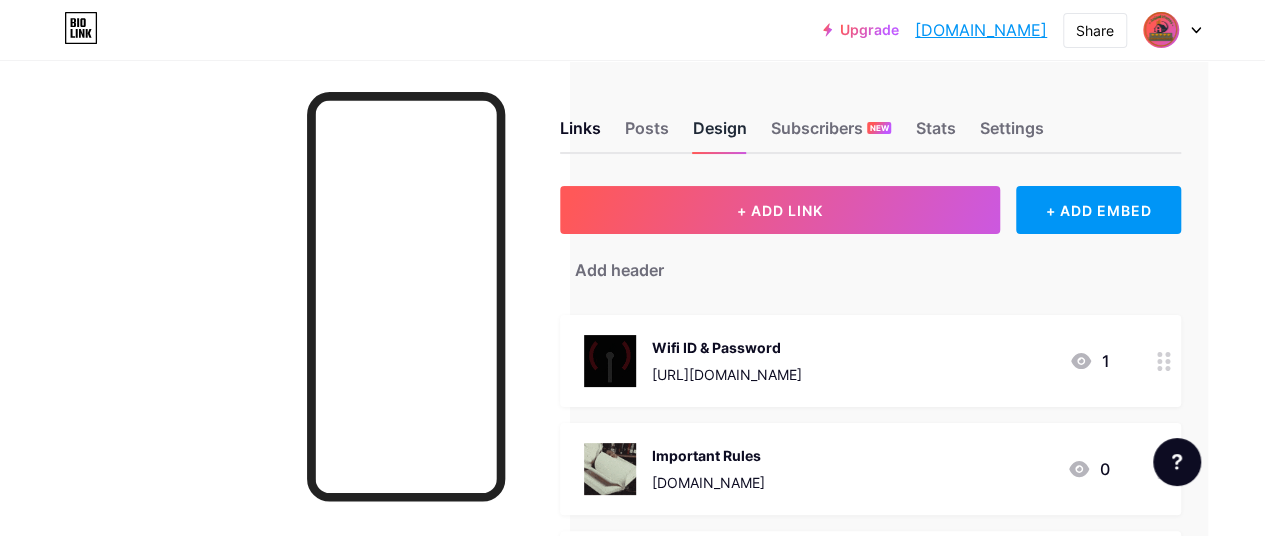 click on "Design" at bounding box center [720, 134] 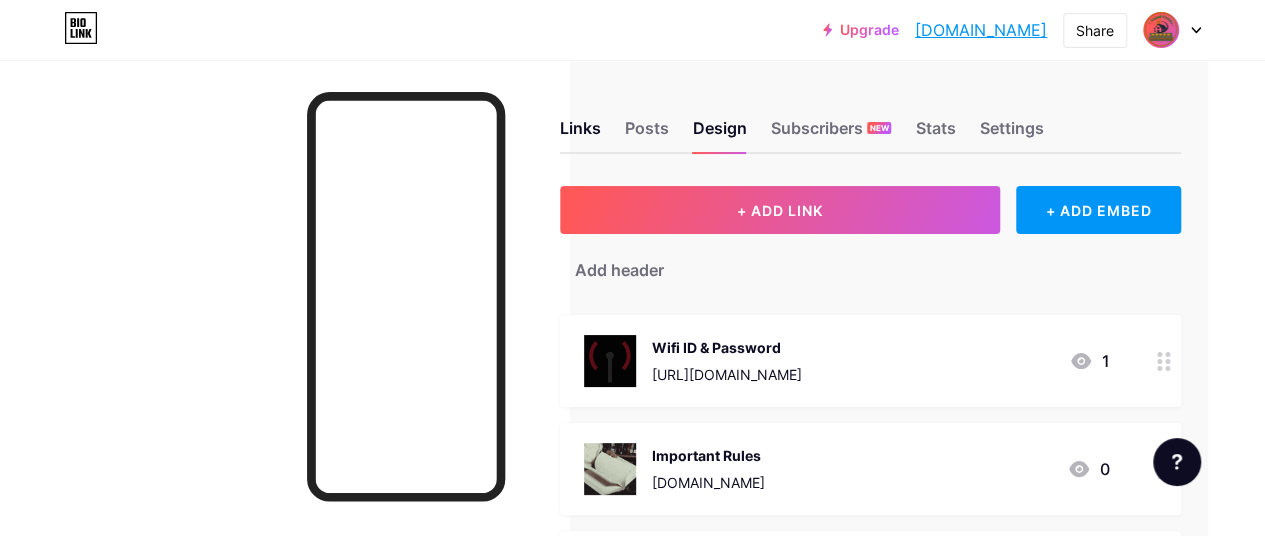 click at bounding box center [284, 328] 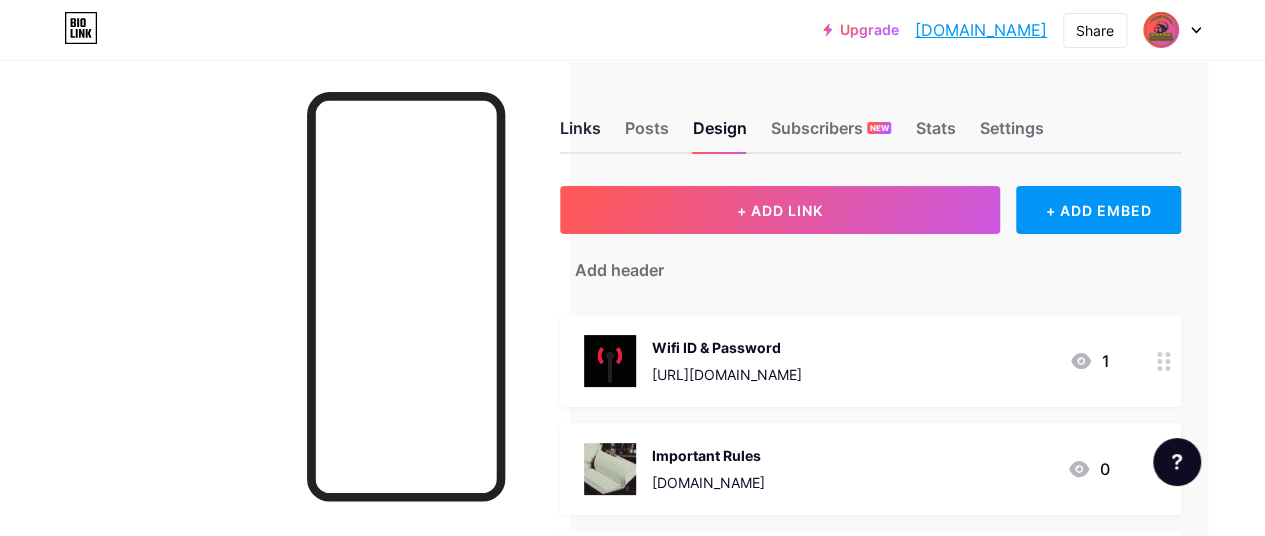 click on "Links" at bounding box center (580, 134) 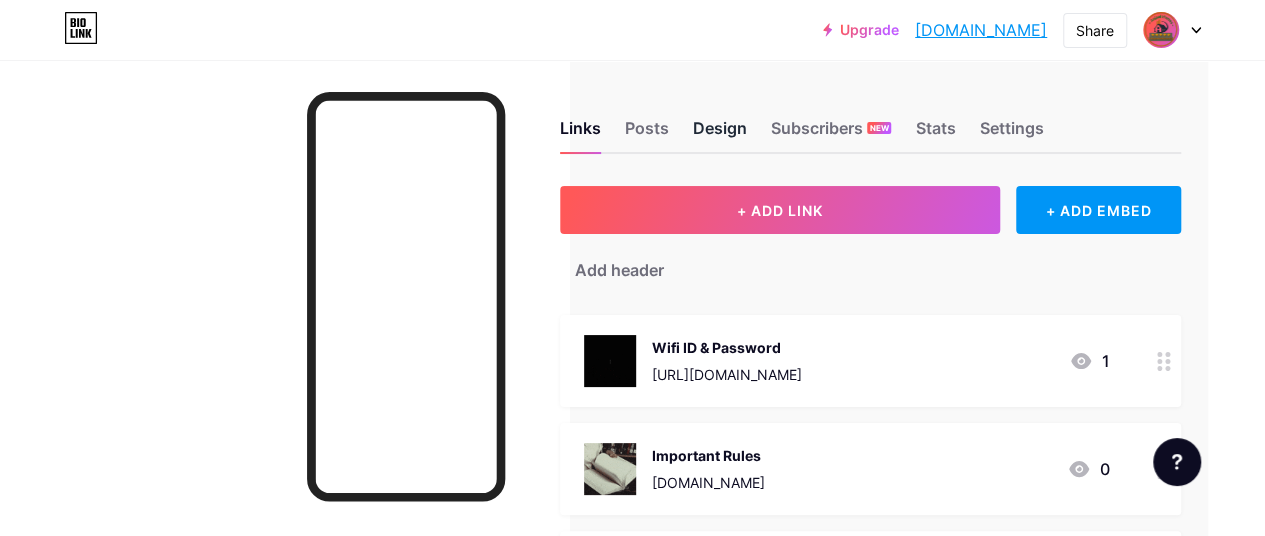 click on "Design" at bounding box center [720, 134] 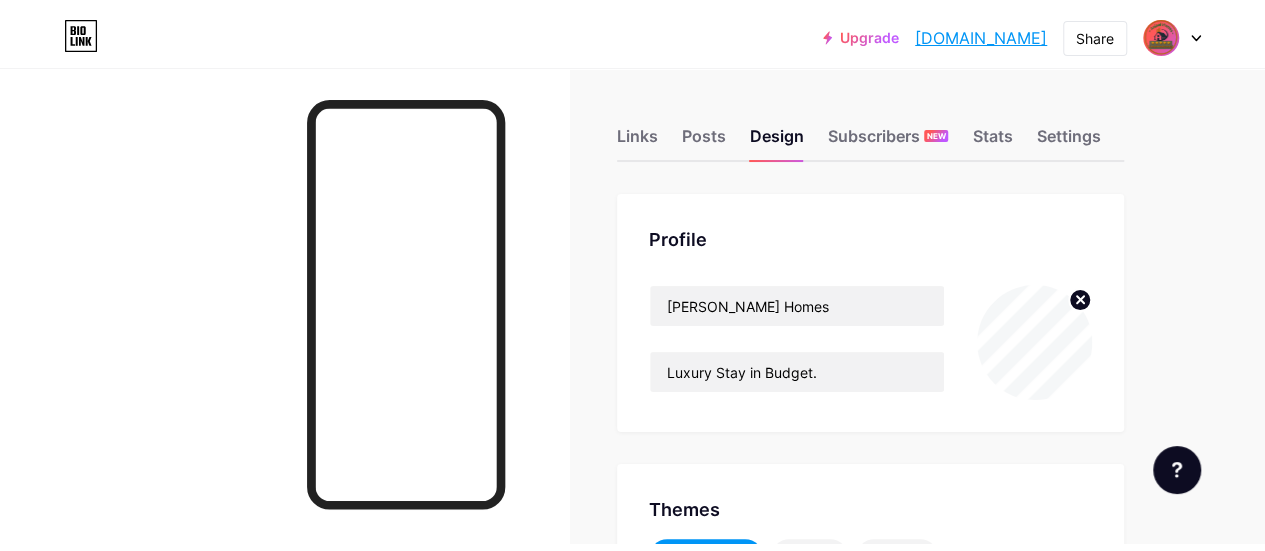scroll, scrollTop: 0, scrollLeft: 0, axis: both 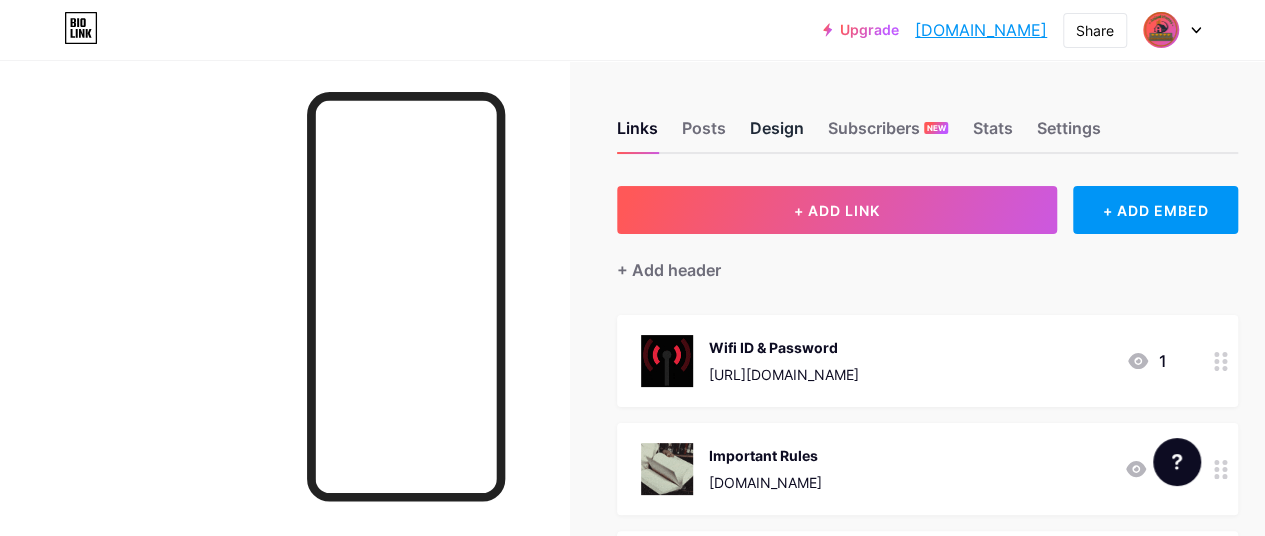 click on "Design" at bounding box center (777, 134) 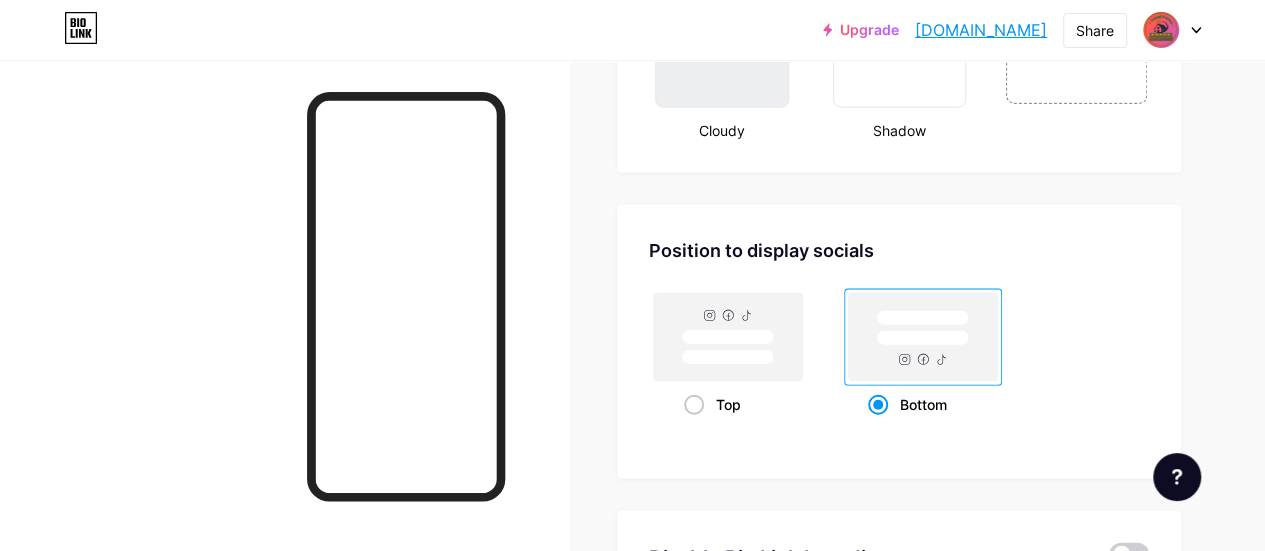 scroll, scrollTop: 2531, scrollLeft: 0, axis: vertical 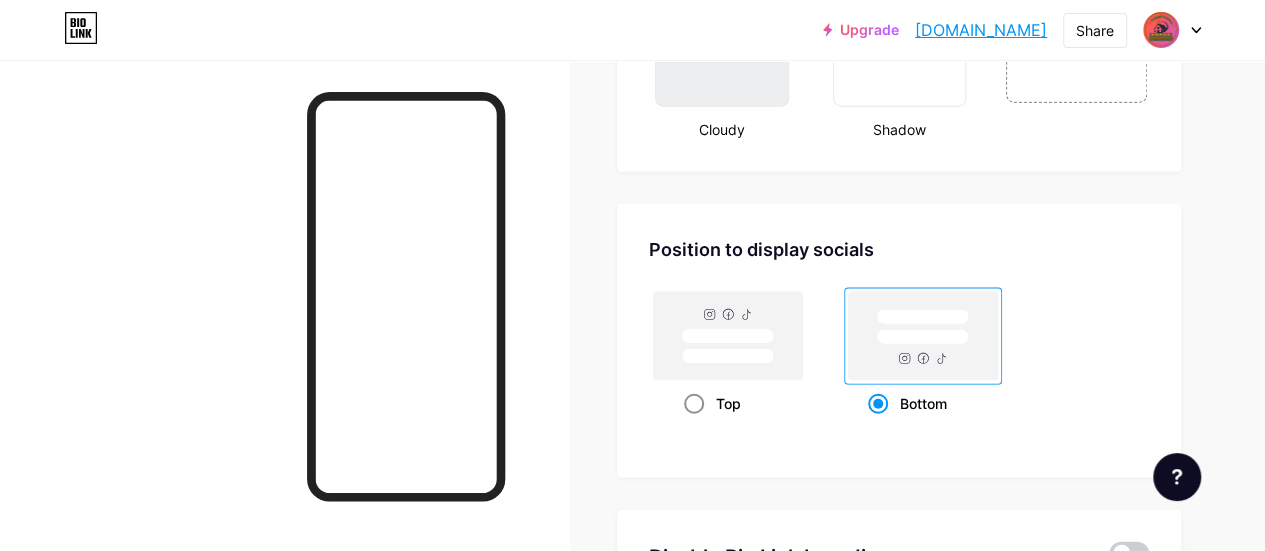 click at bounding box center (694, 404) 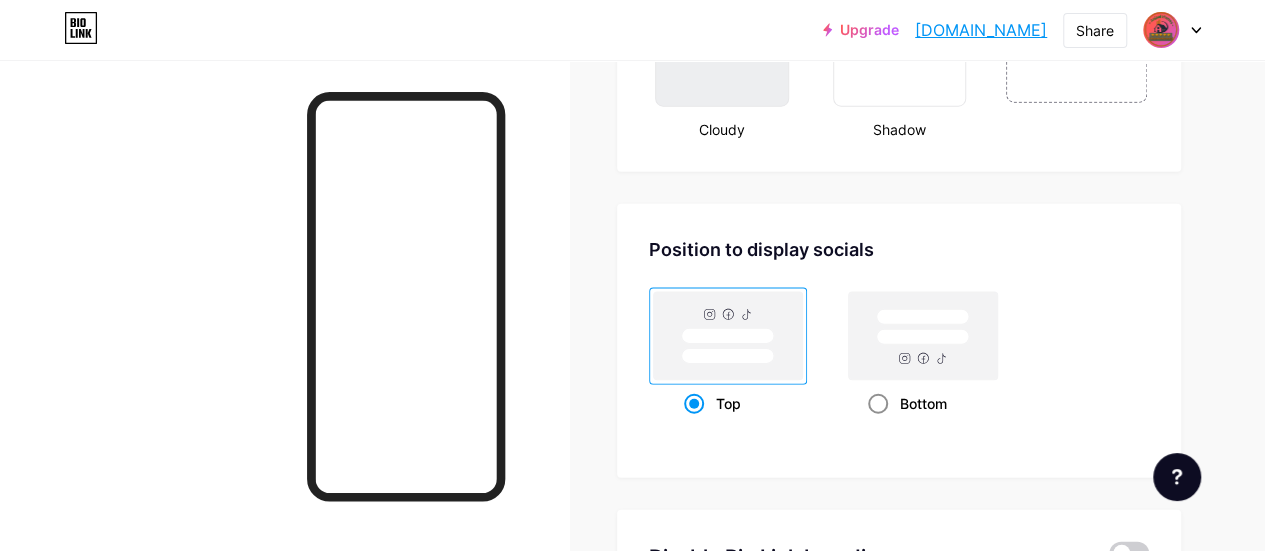 click at bounding box center [878, 404] 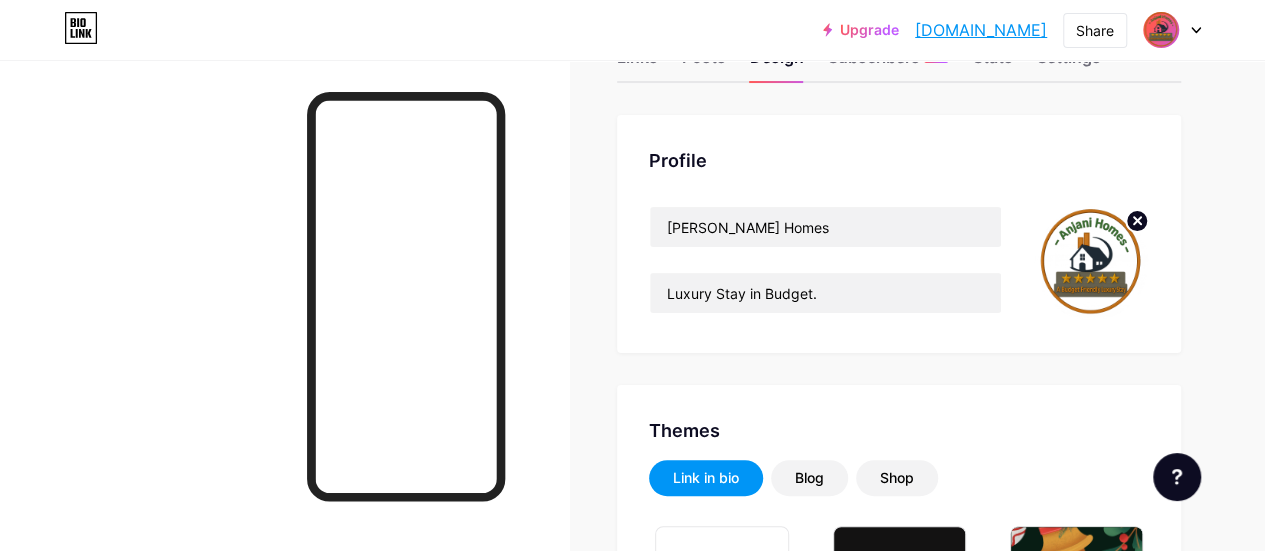 scroll, scrollTop: 0, scrollLeft: 0, axis: both 